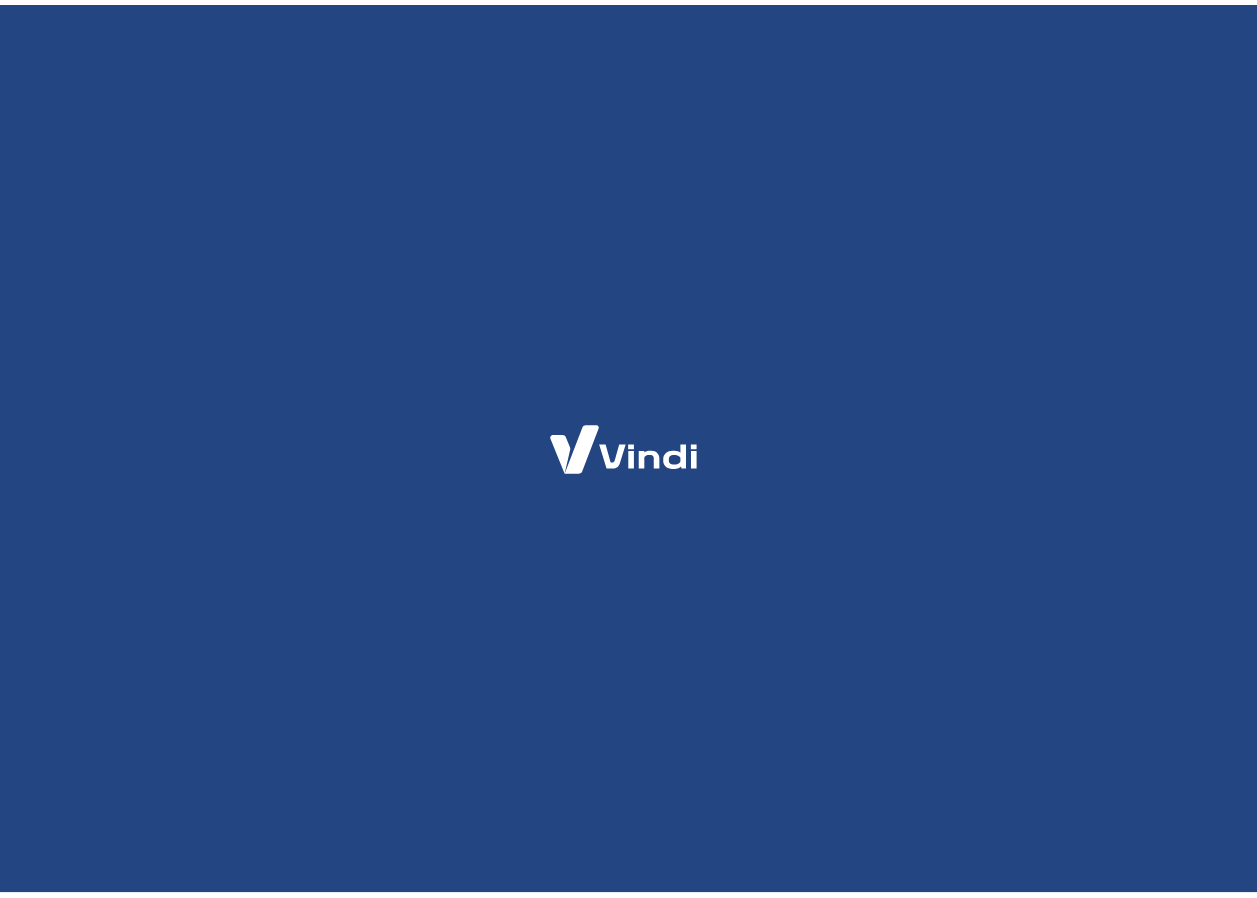 scroll, scrollTop: 0, scrollLeft: 0, axis: both 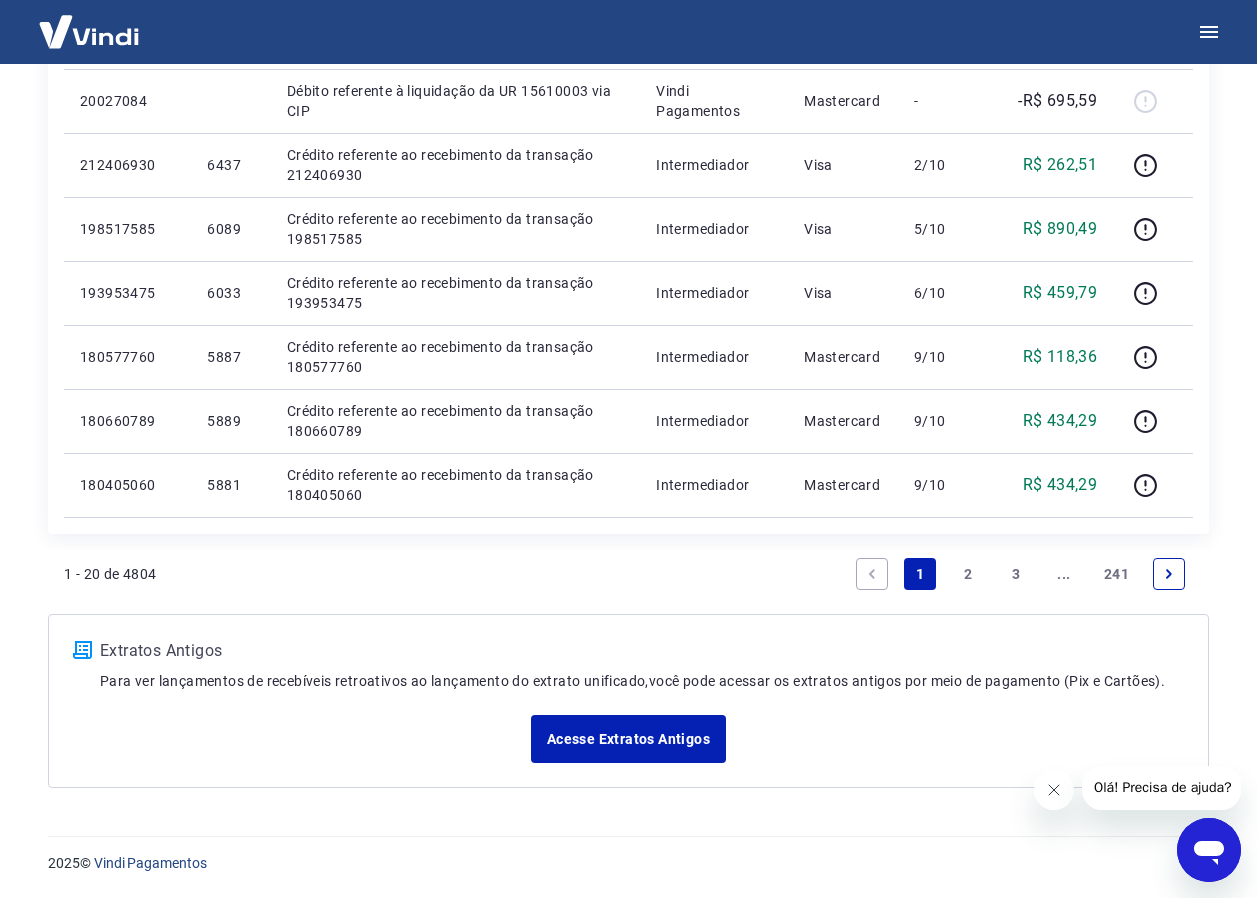 click on "2" at bounding box center (968, 574) 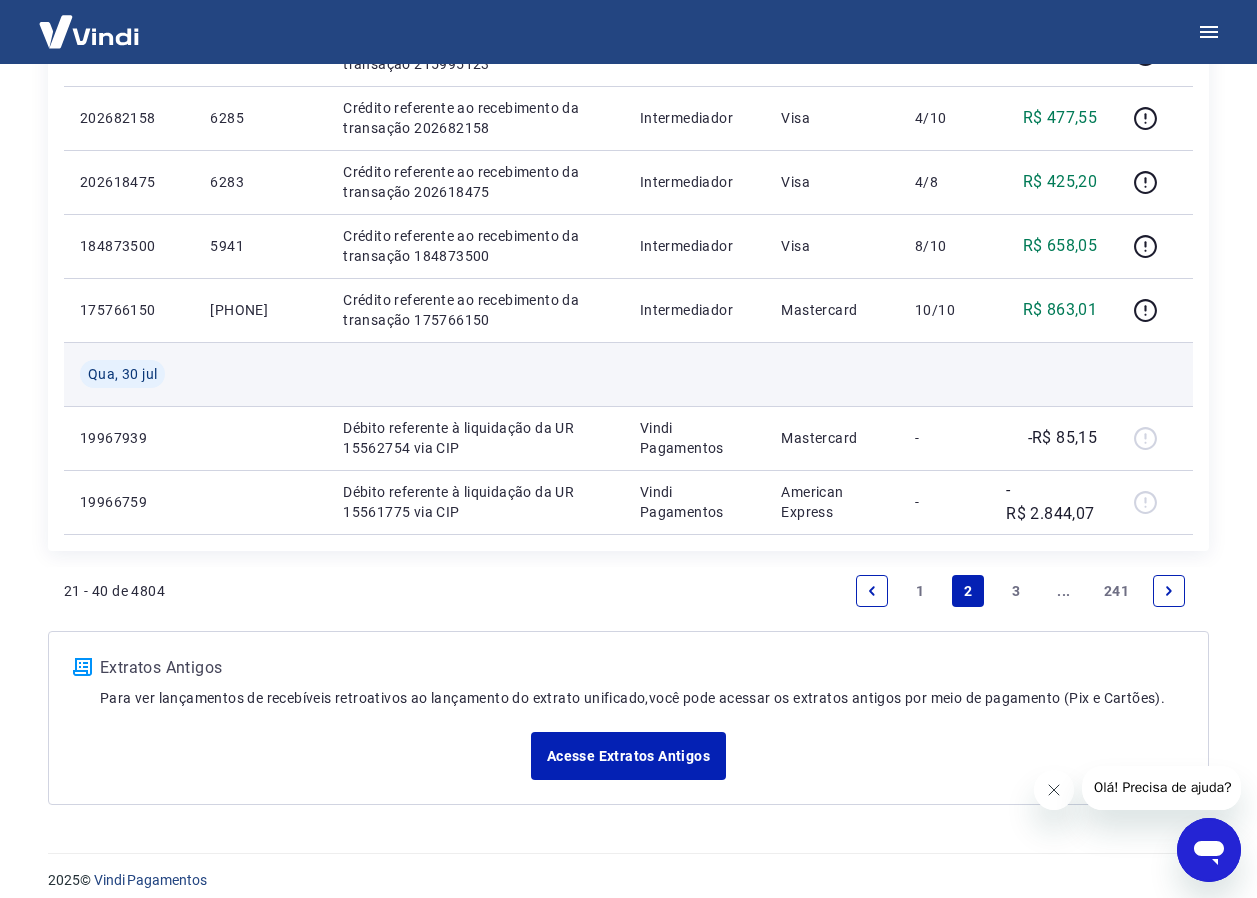 scroll, scrollTop: 1526, scrollLeft: 0, axis: vertical 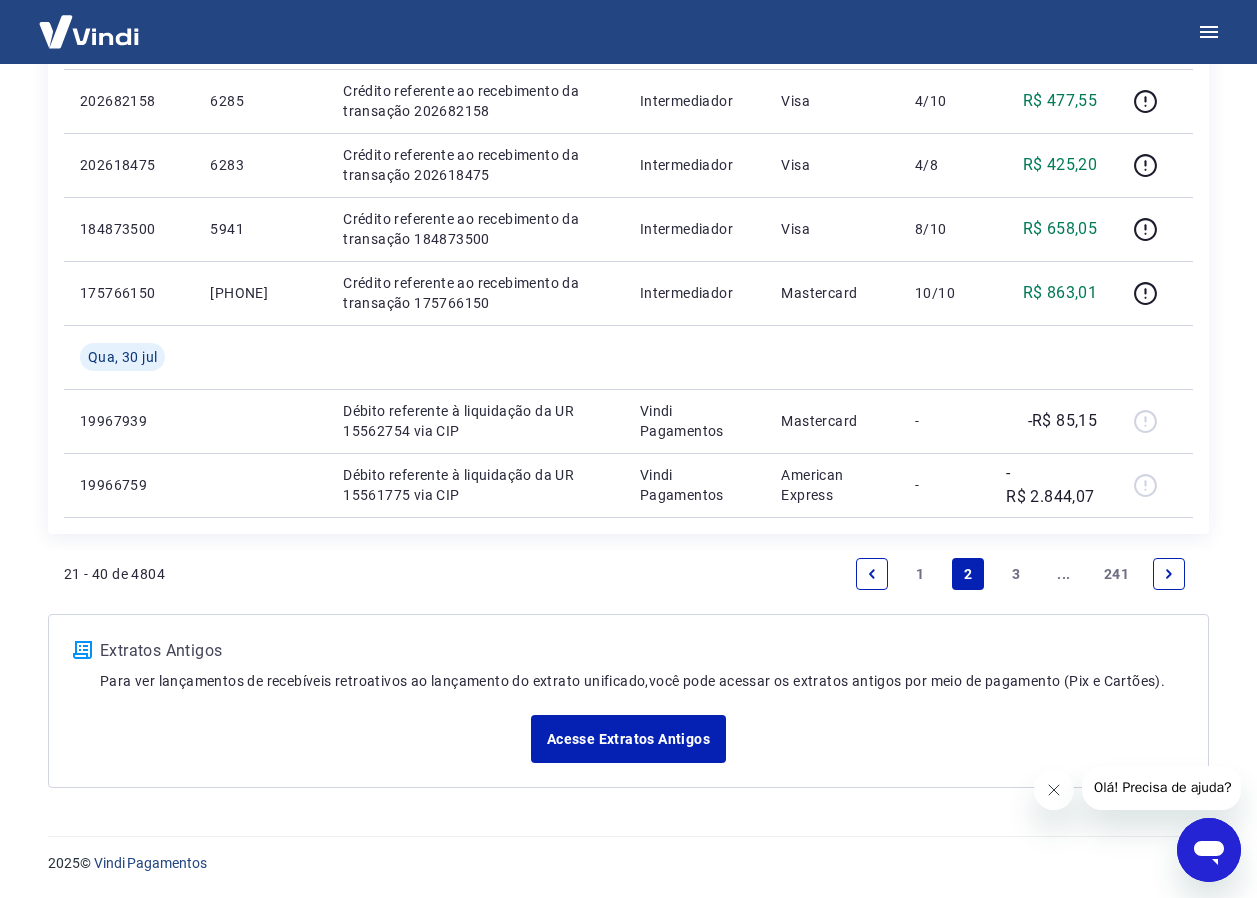 click on "1" at bounding box center [920, 574] 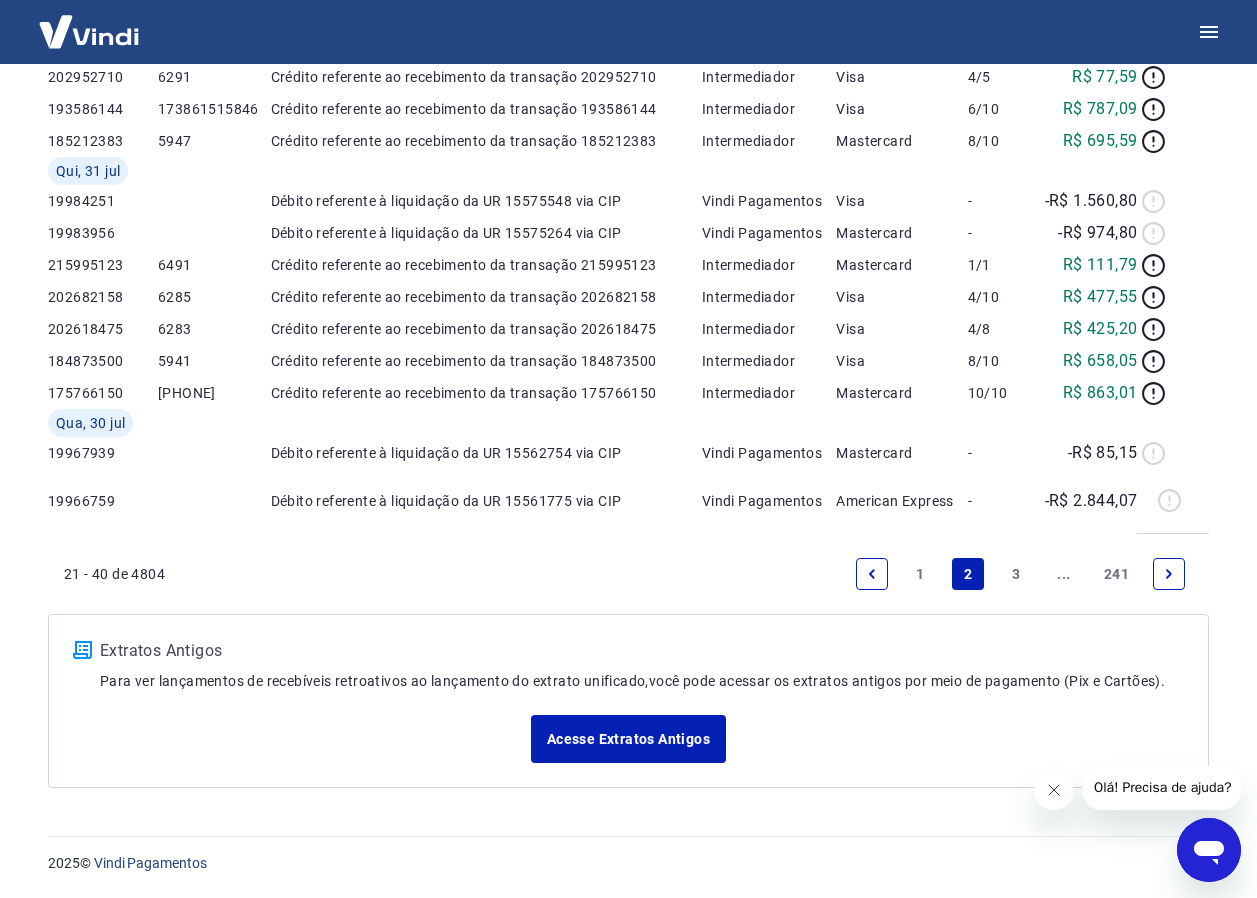 click on "Acesse Extratos Antigos" at bounding box center [628, 739] 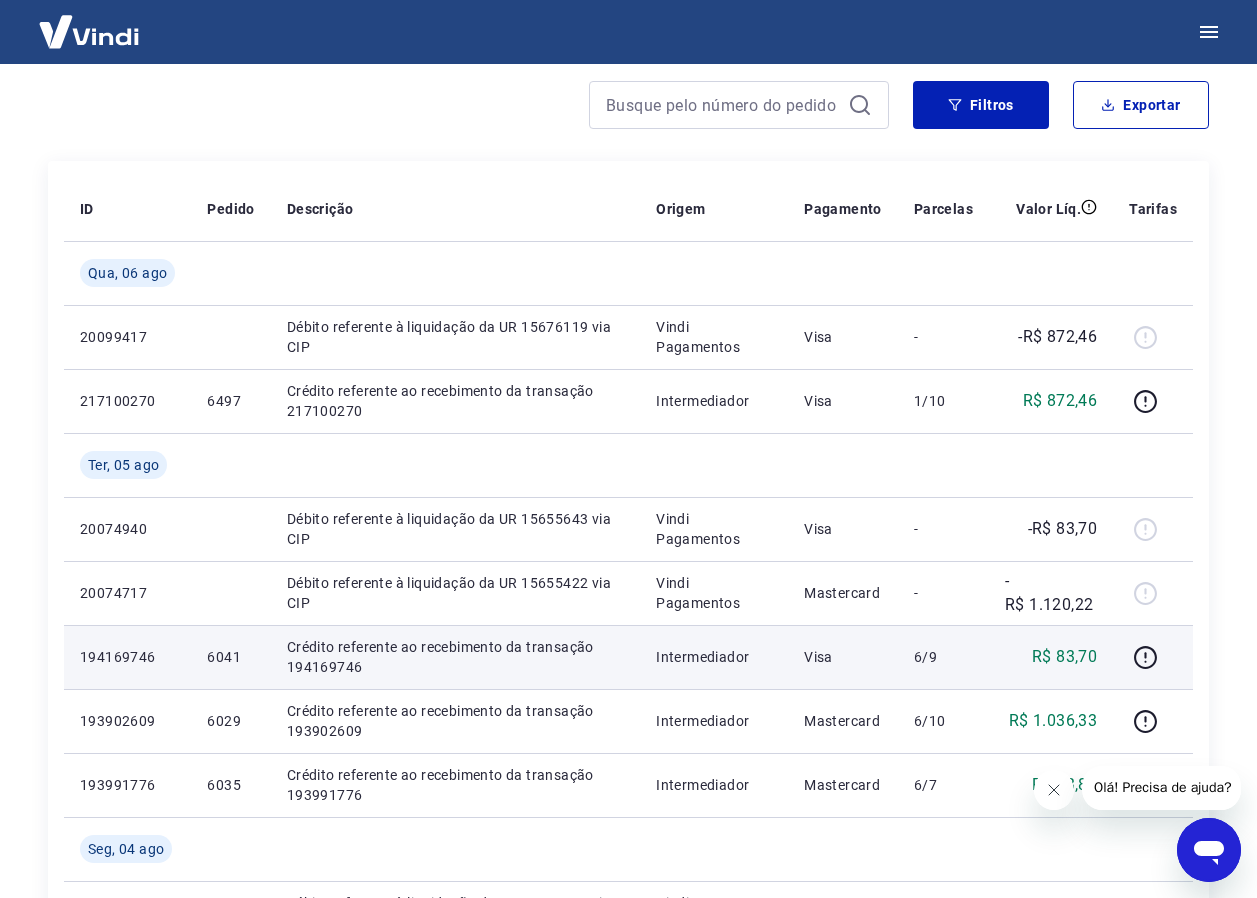 scroll, scrollTop: 0, scrollLeft: 0, axis: both 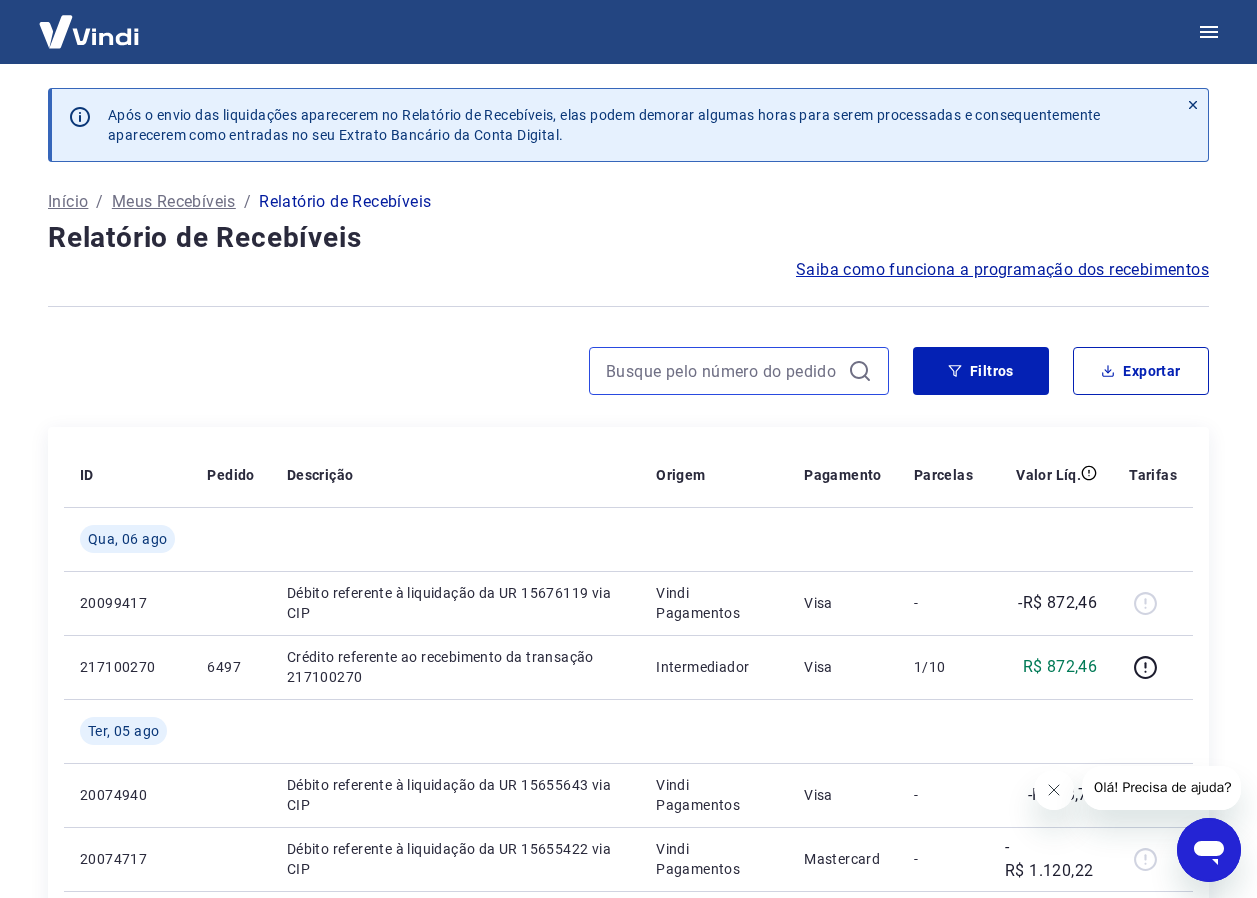 click at bounding box center (723, 371) 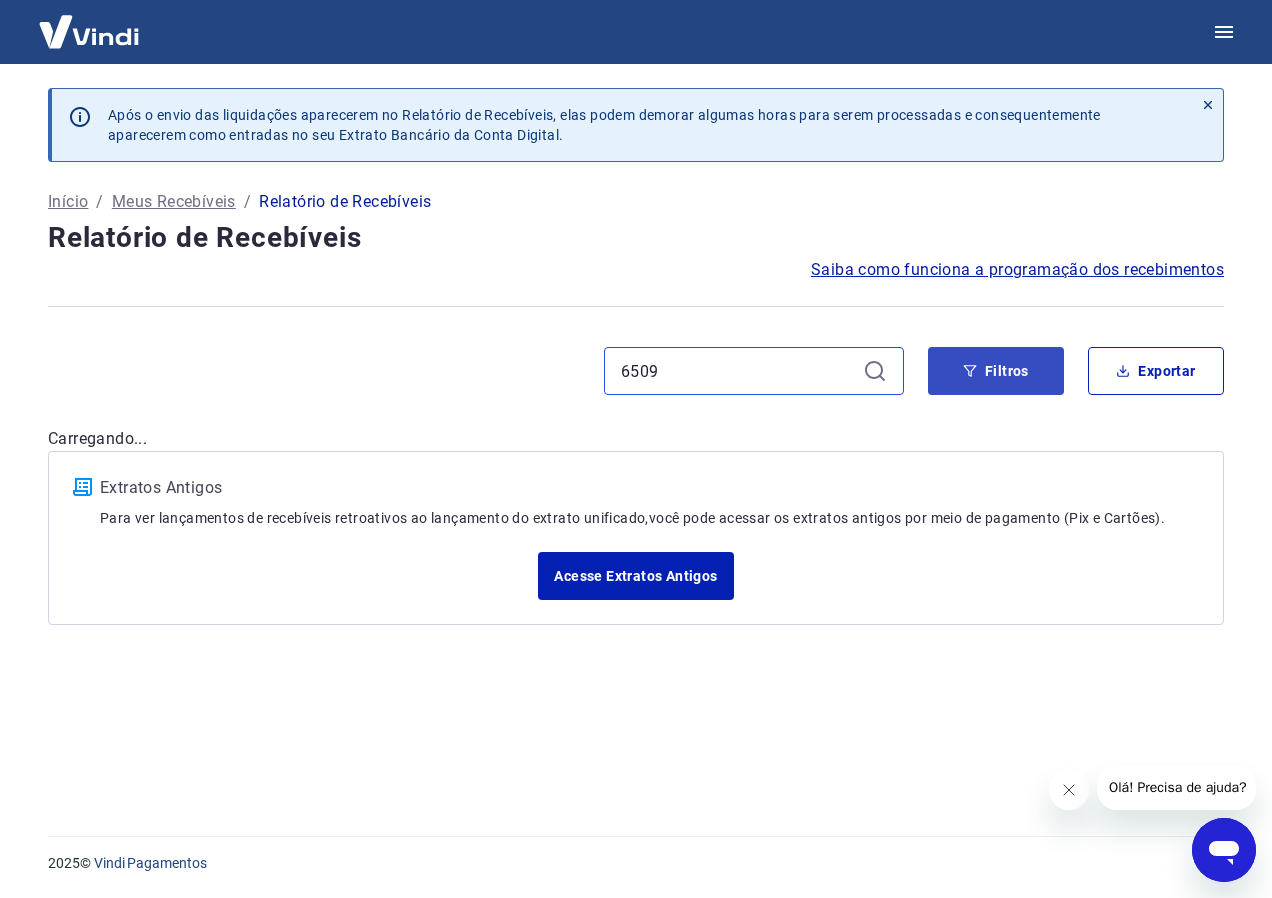 type on "6509" 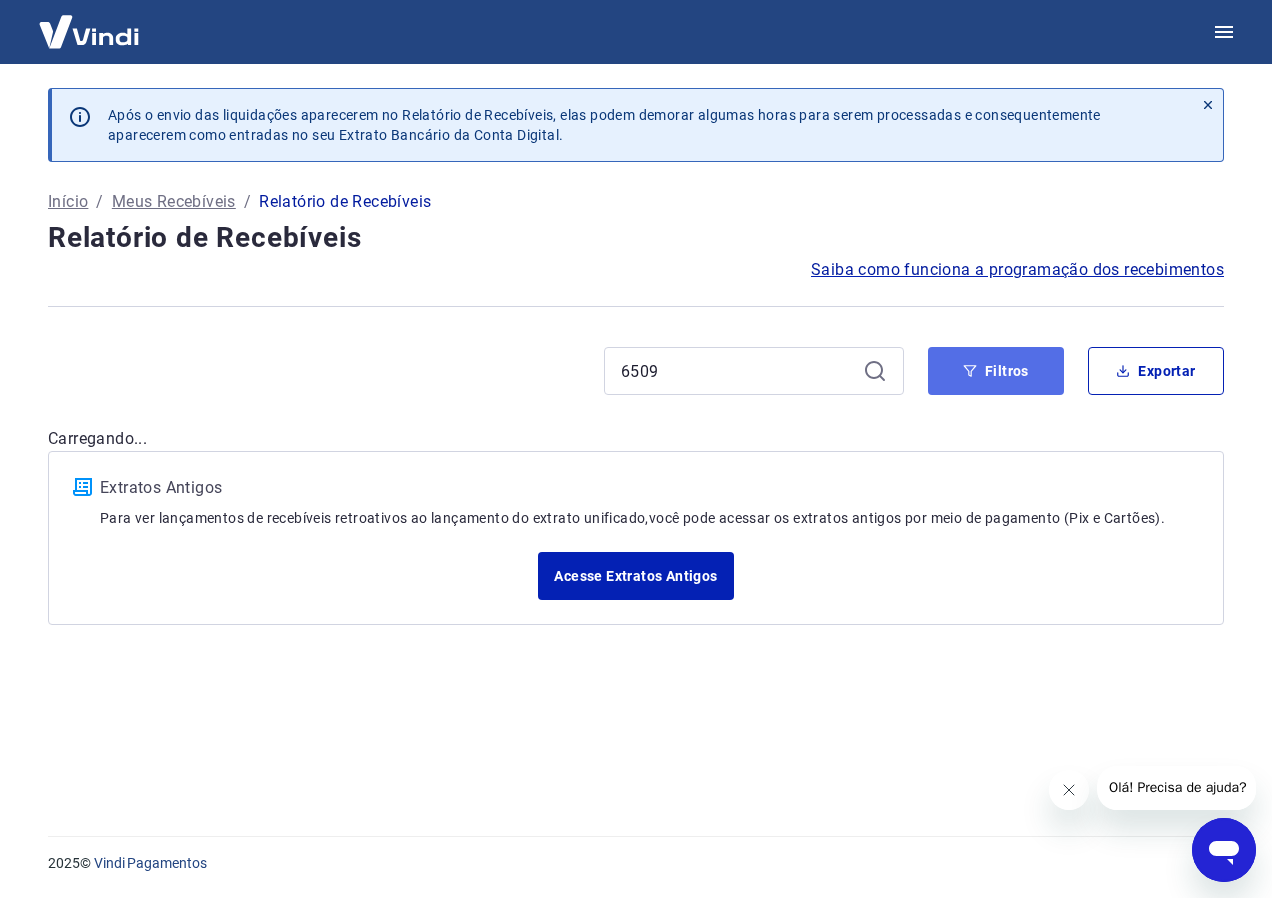 click on "Filtros" at bounding box center (996, 371) 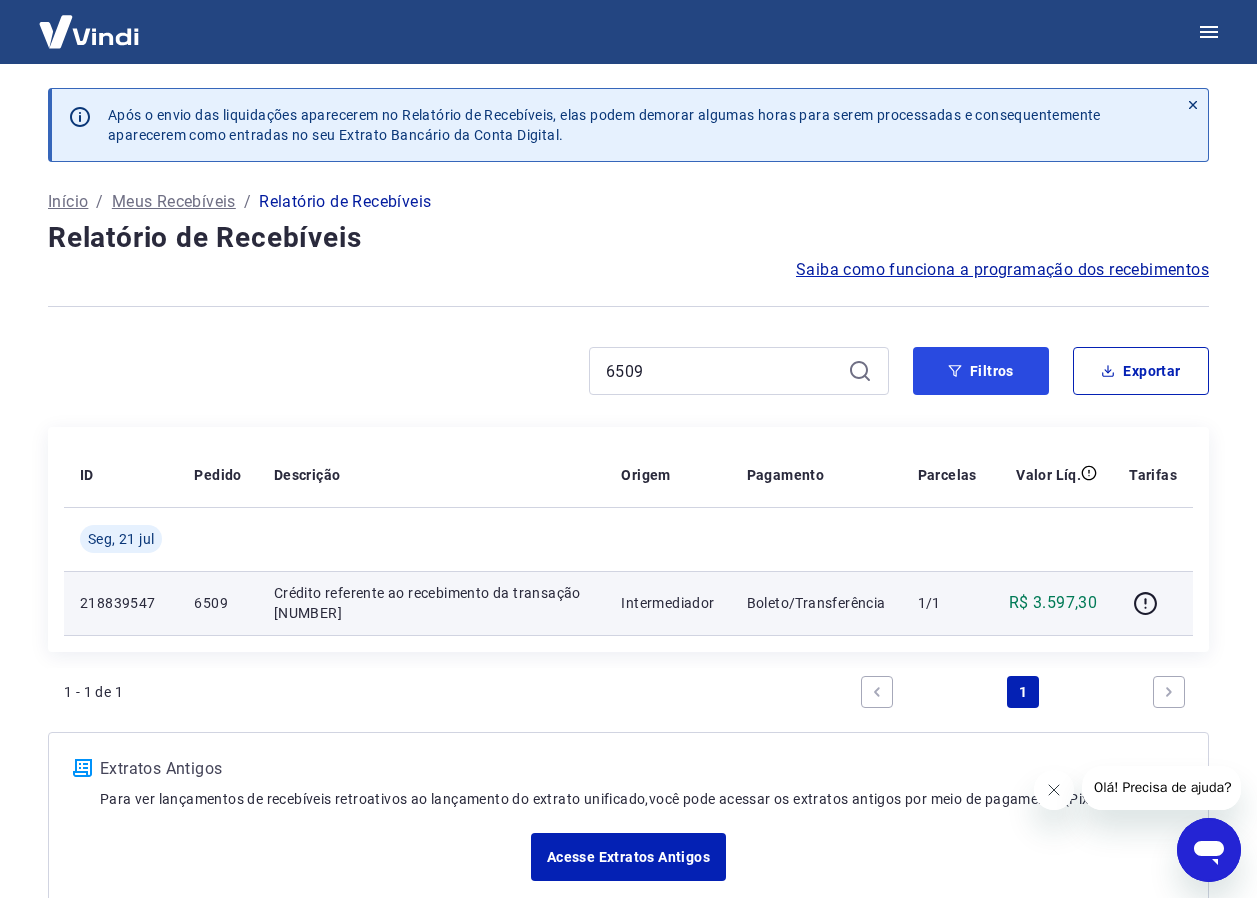 type 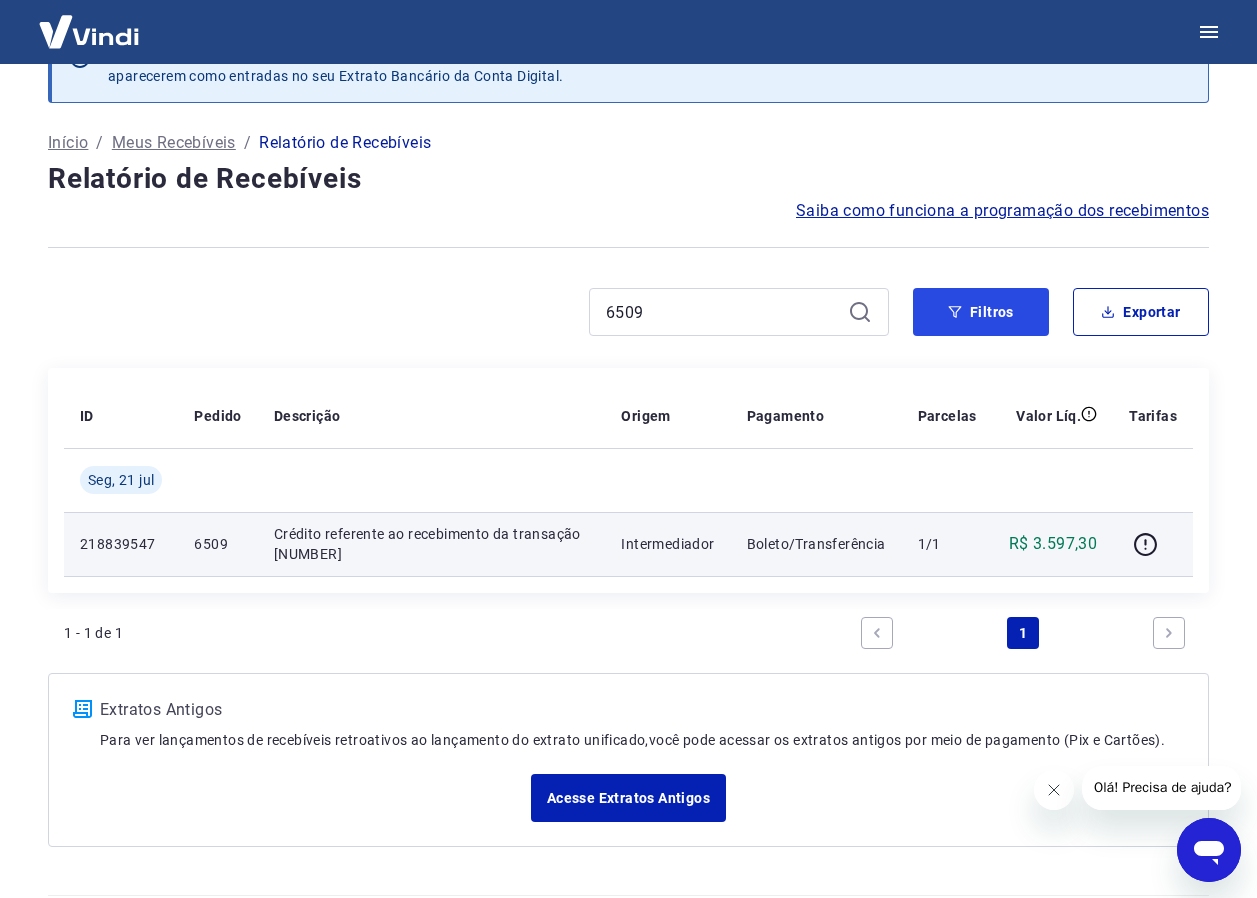 scroll, scrollTop: 0, scrollLeft: 0, axis: both 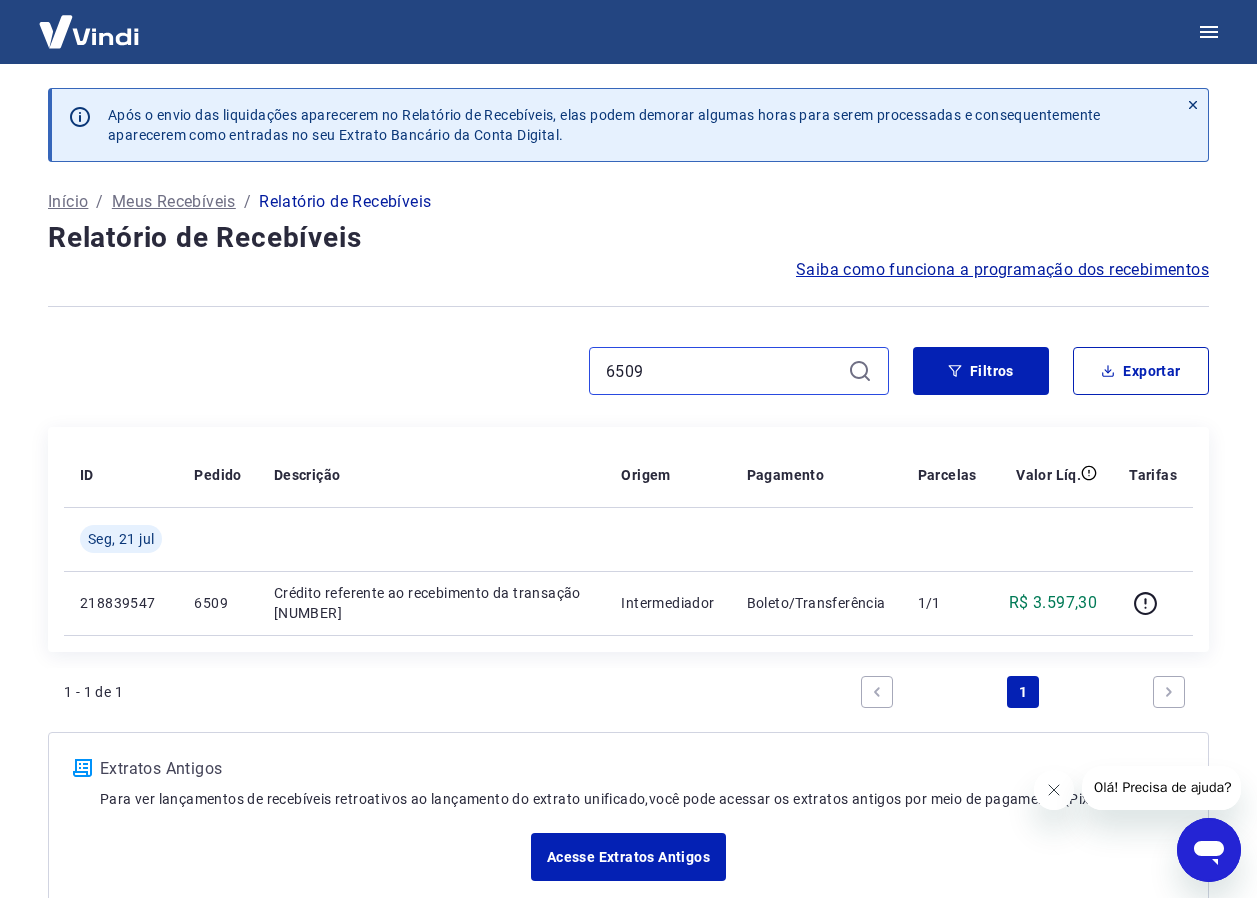 click on "6509" at bounding box center (723, 371) 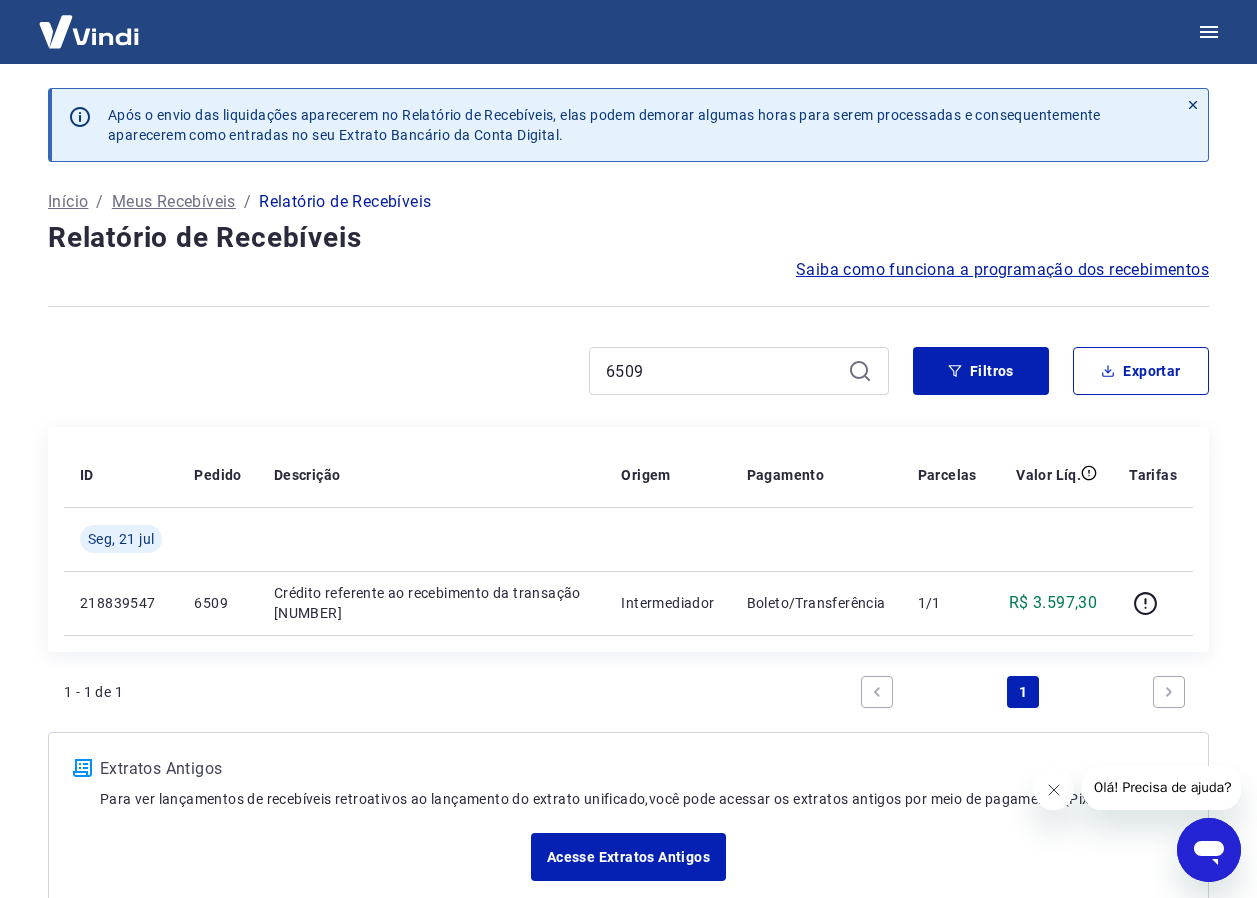 click on "6509" at bounding box center (468, 371) 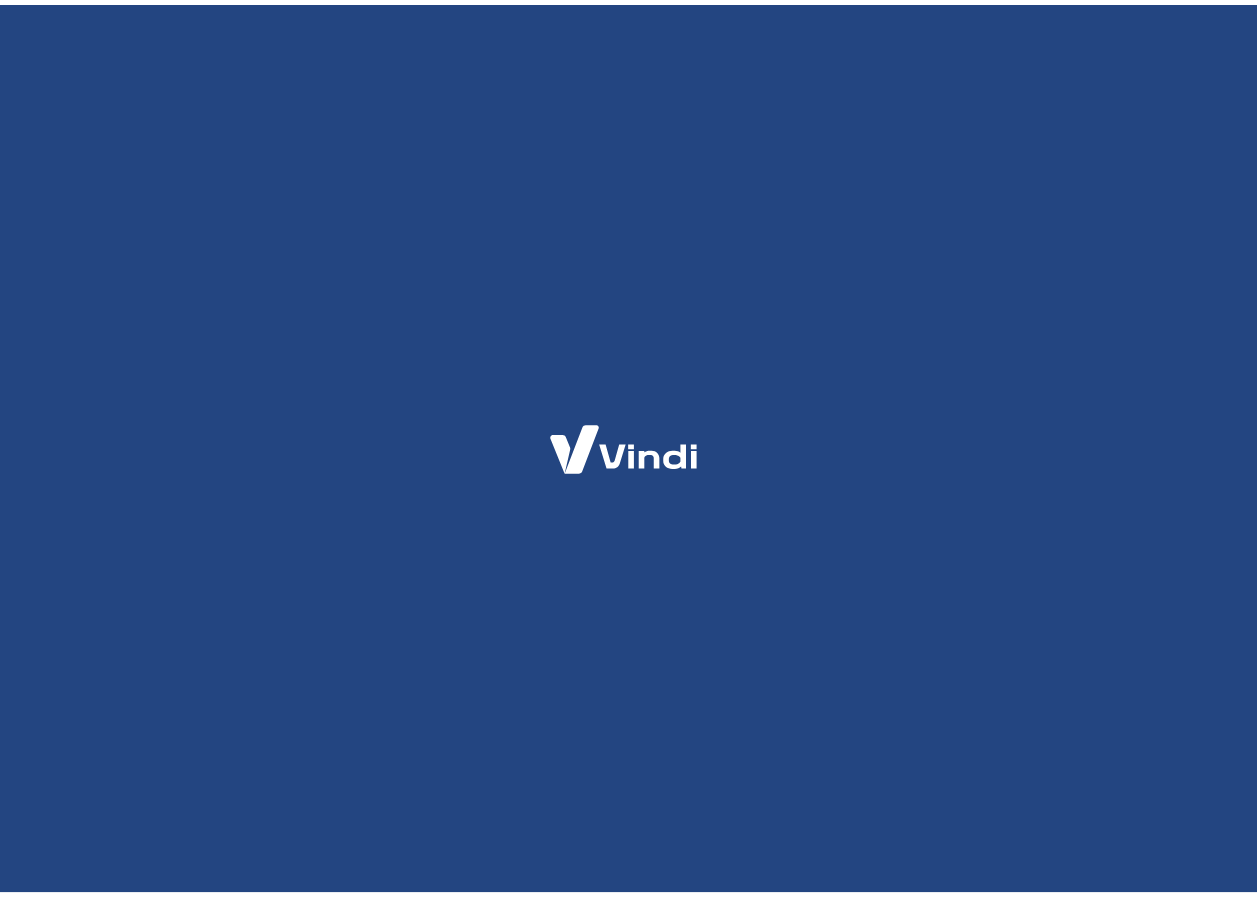 scroll, scrollTop: 0, scrollLeft: 0, axis: both 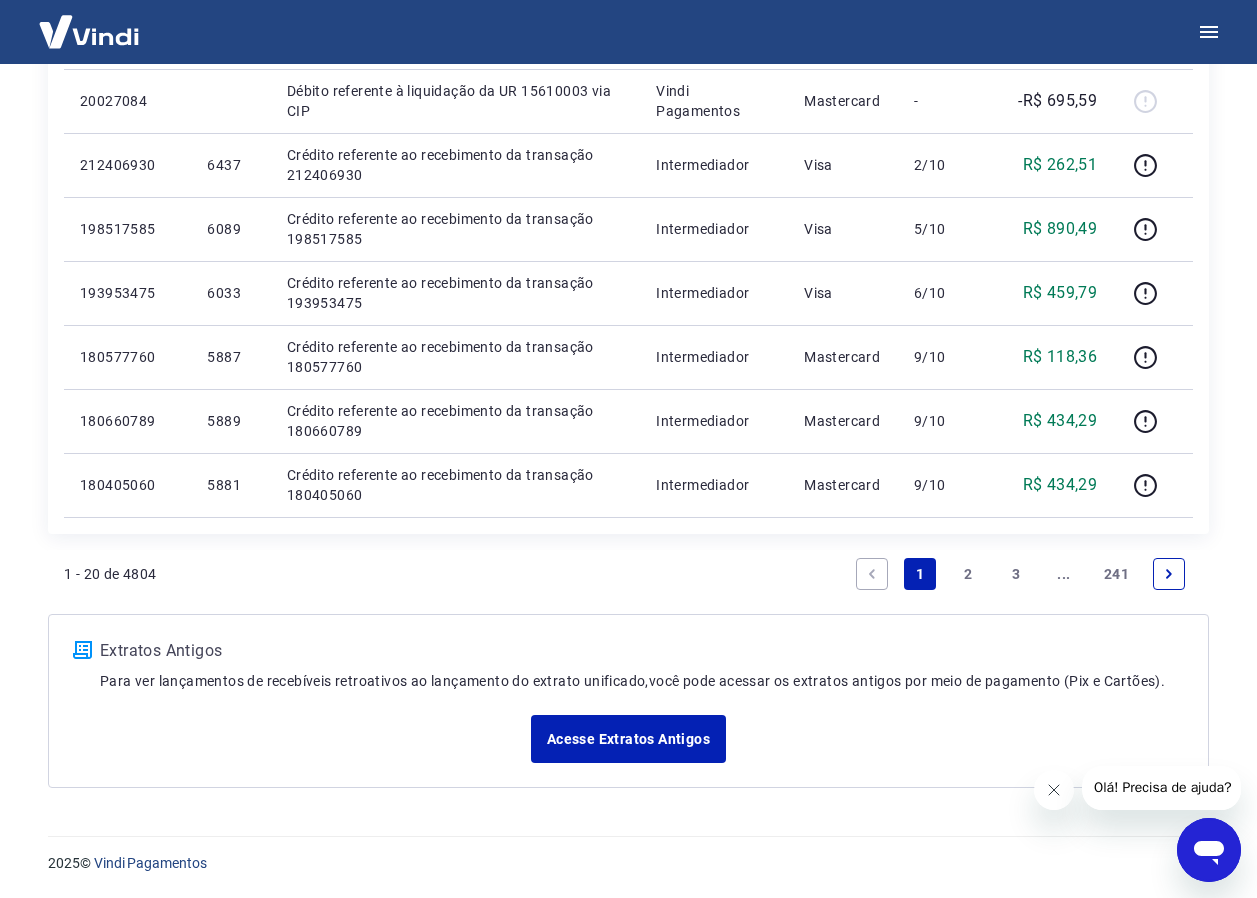 click on "2" at bounding box center [968, 574] 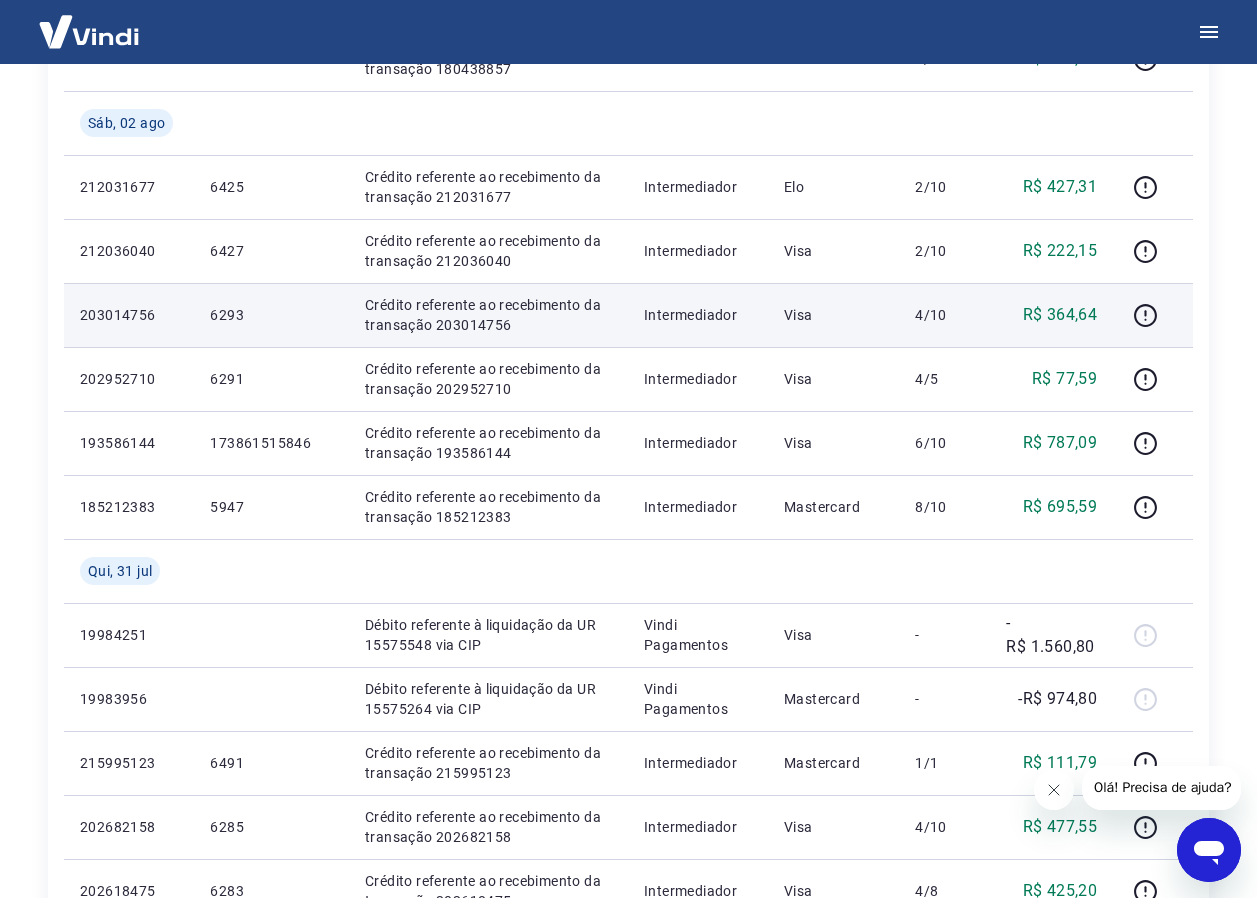 scroll, scrollTop: 1300, scrollLeft: 0, axis: vertical 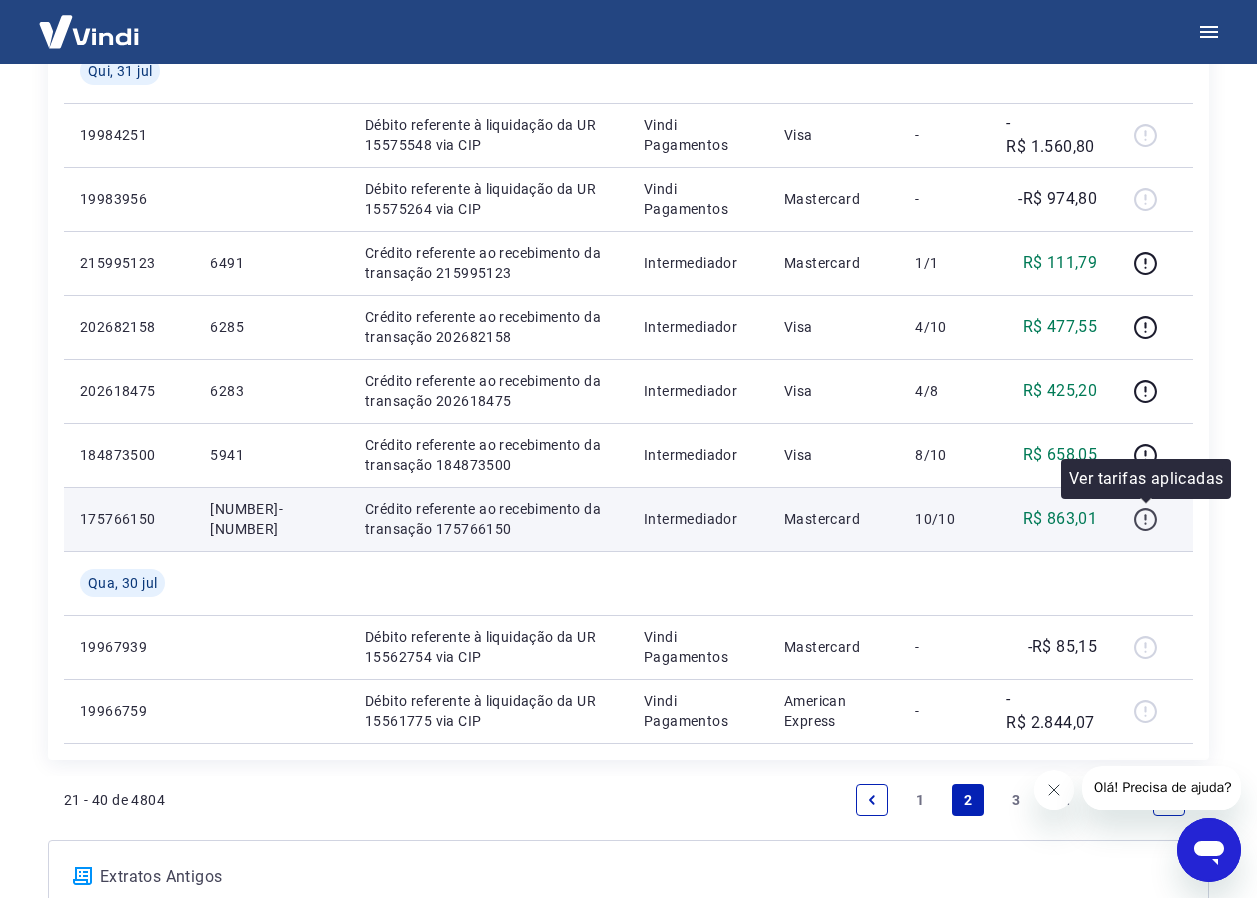 click 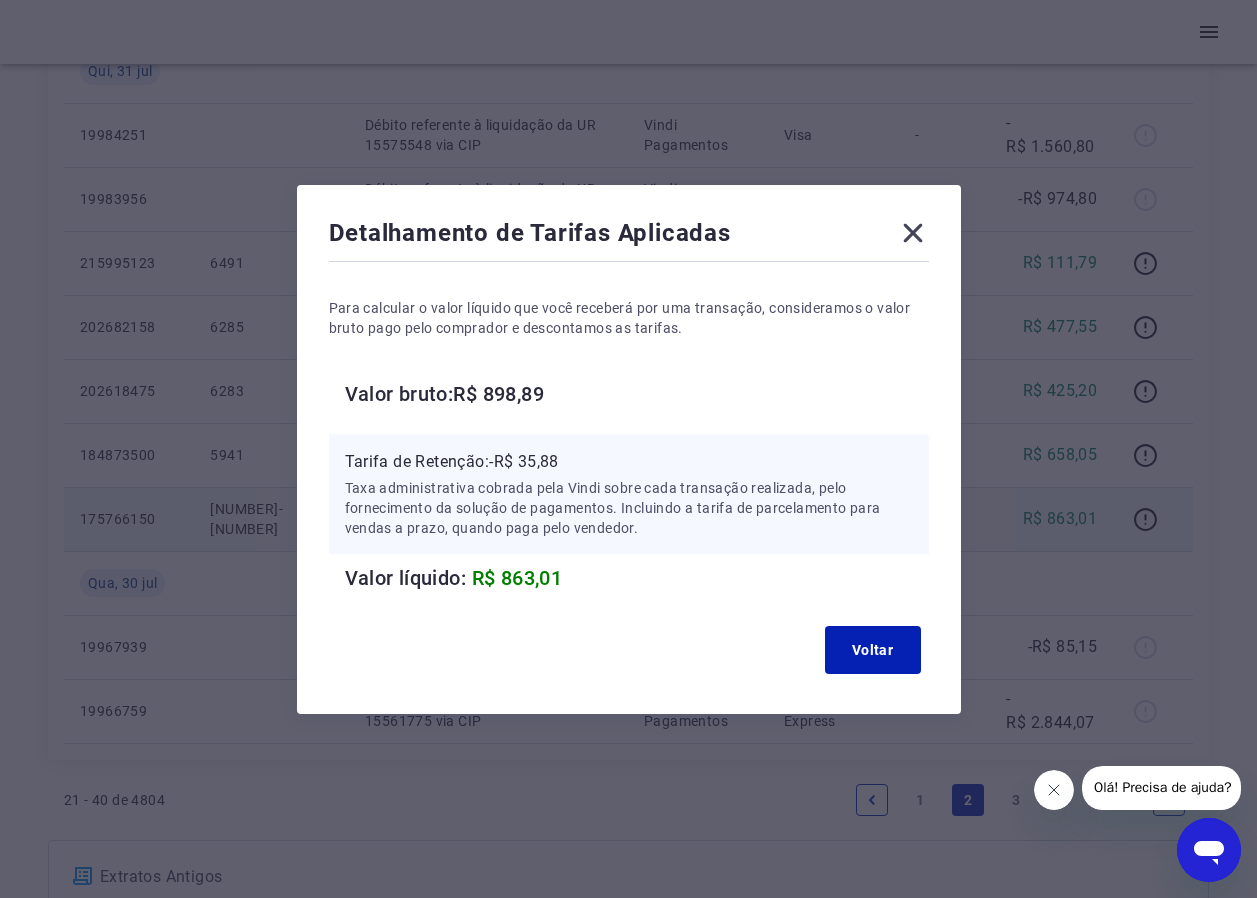 click 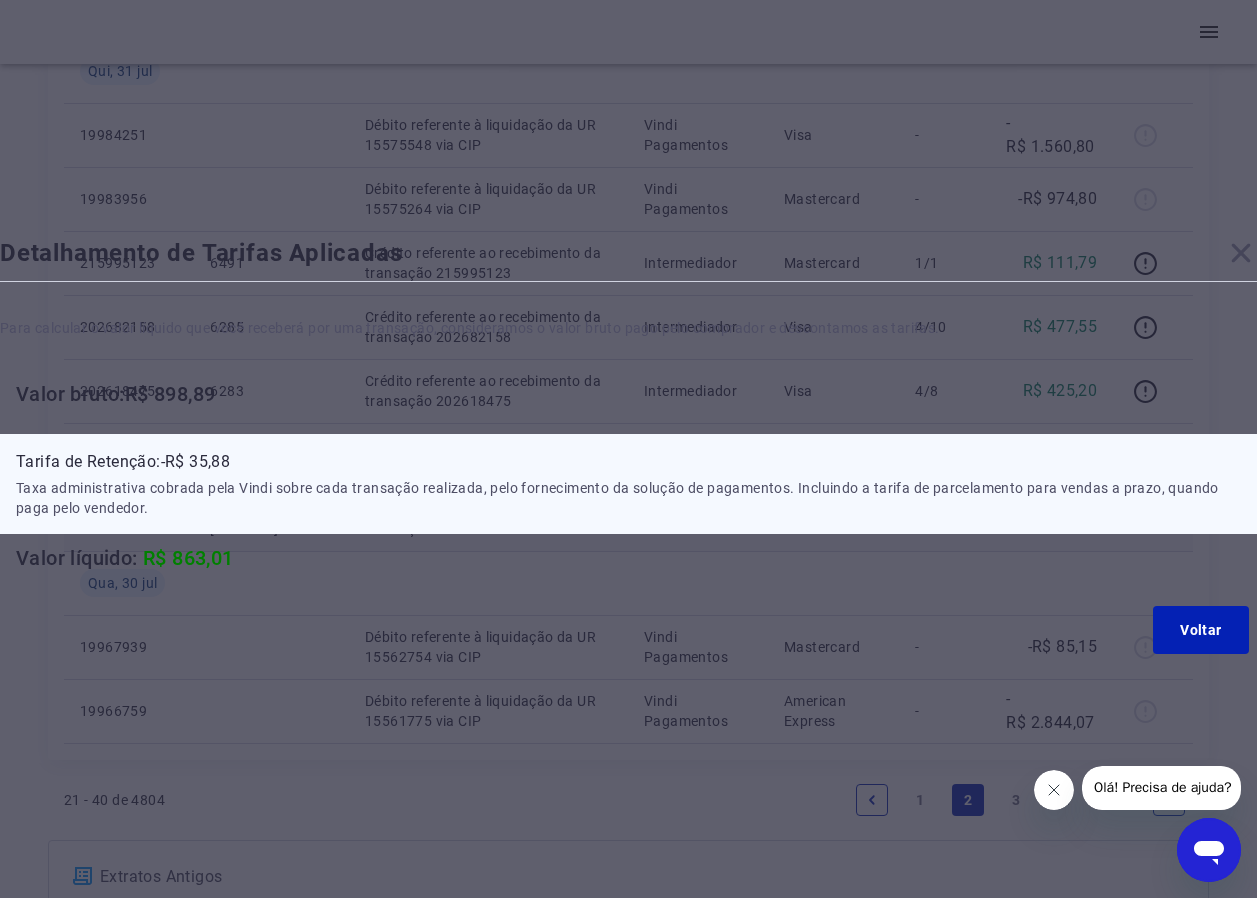 click on "1/1" at bounding box center (944, 263) 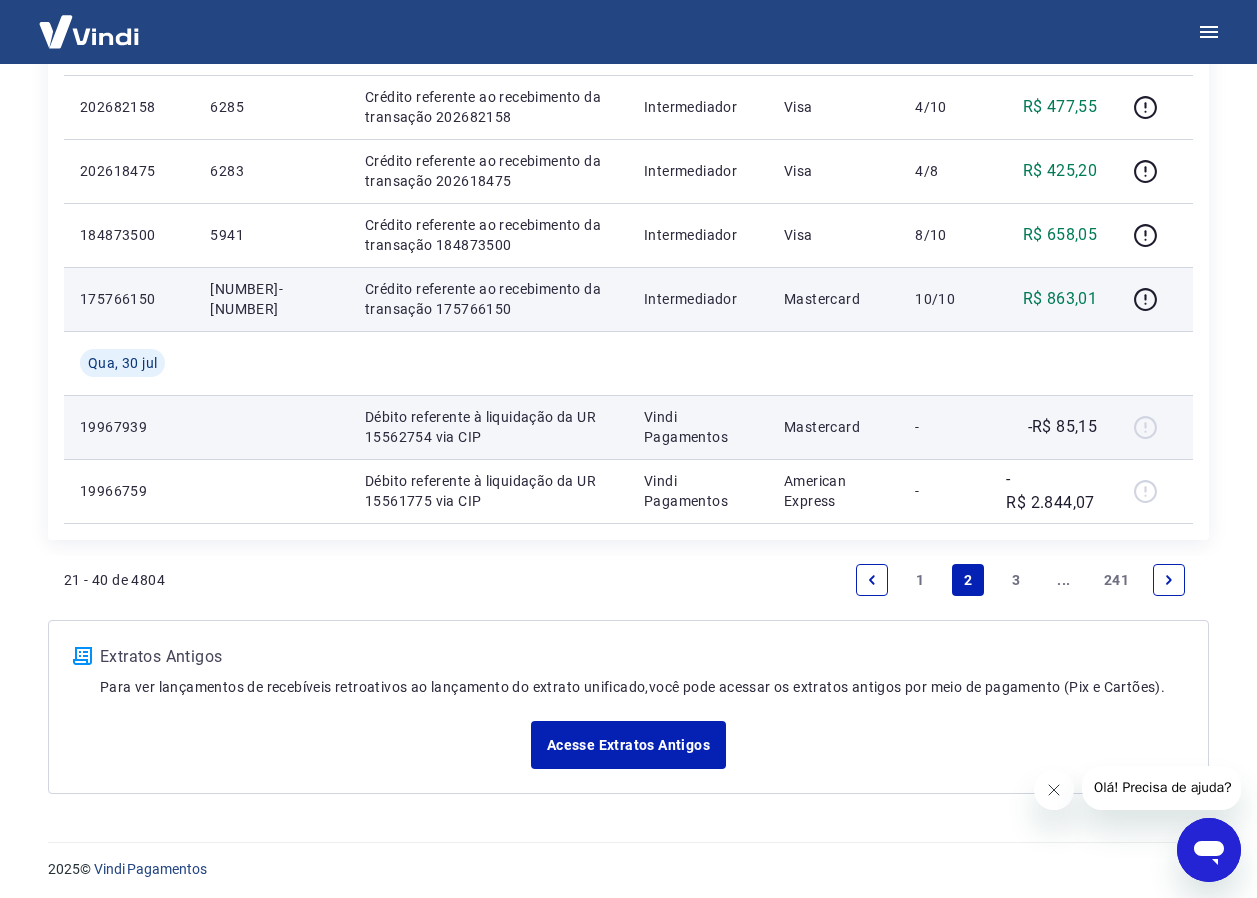 scroll, scrollTop: 1526, scrollLeft: 0, axis: vertical 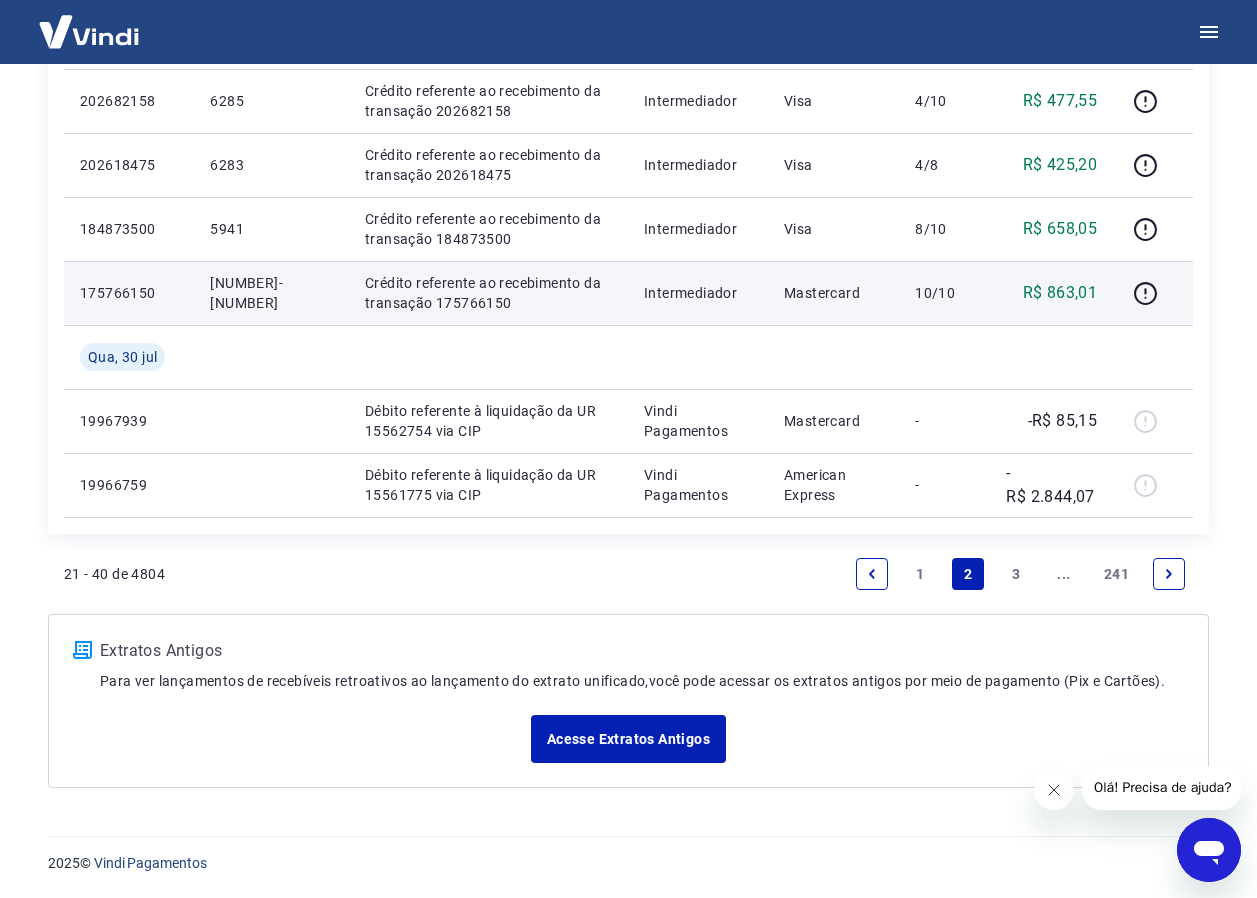 click on "1" at bounding box center [920, 574] 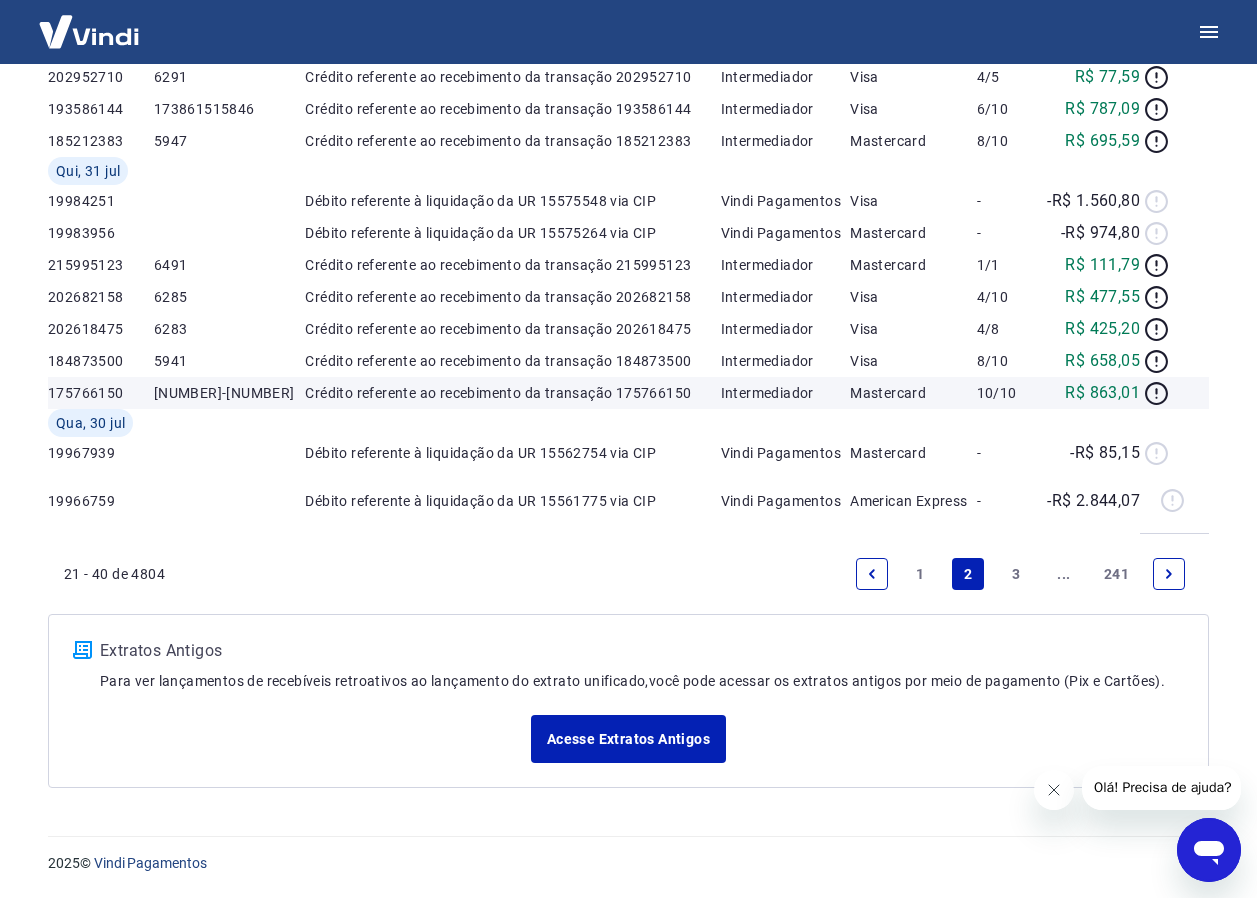 click on "Acesse Extratos Antigos" at bounding box center (628, 739) 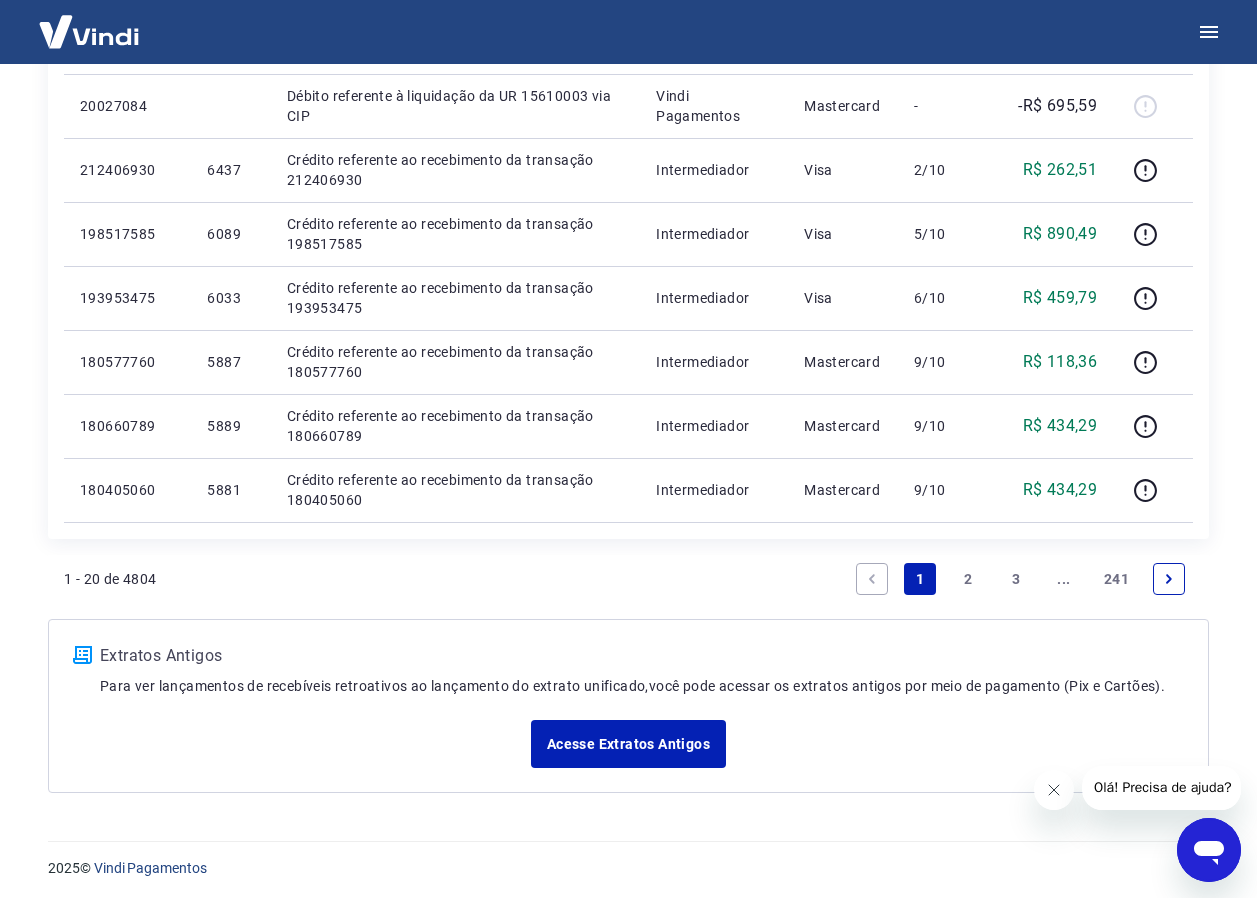 scroll, scrollTop: 1462, scrollLeft: 0, axis: vertical 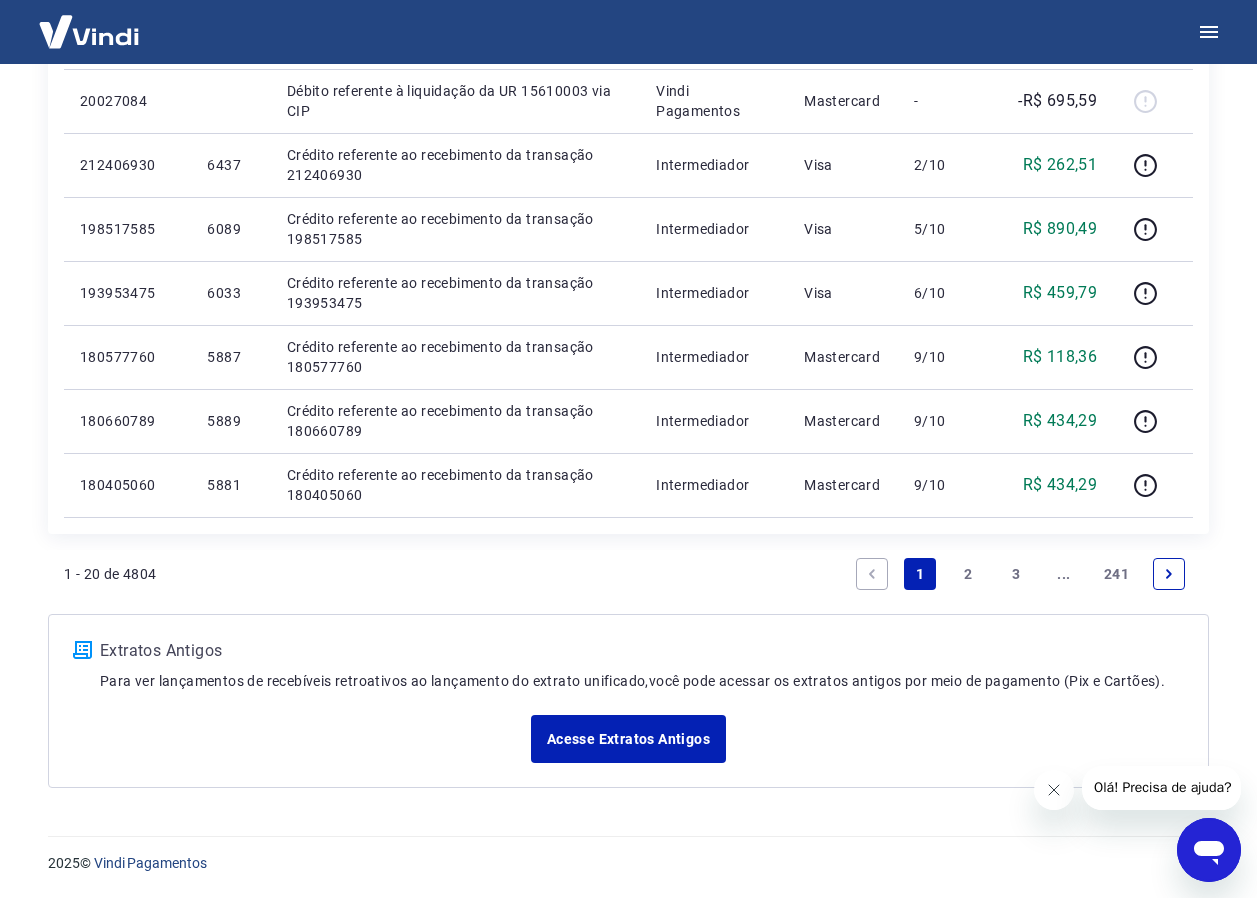 click on "2" at bounding box center (968, 574) 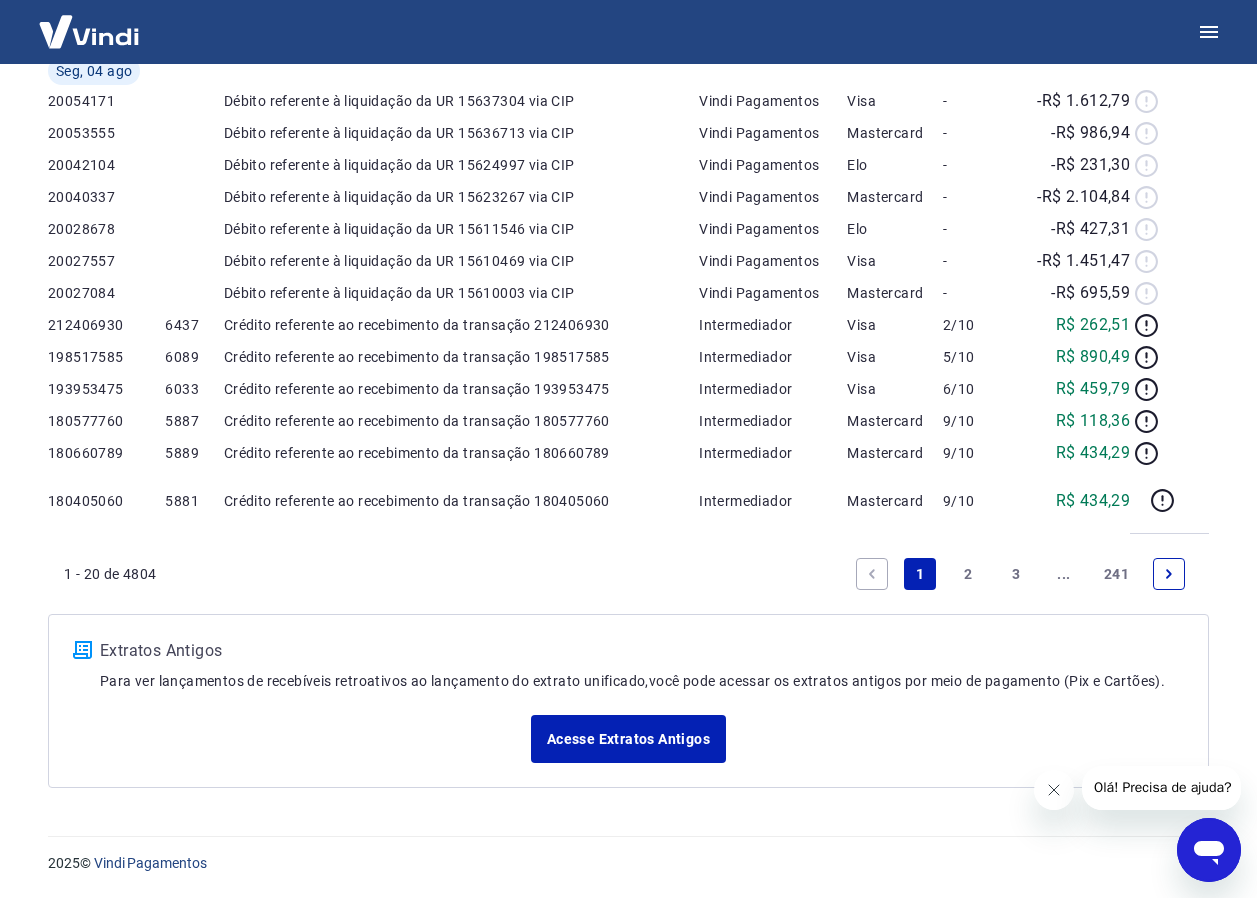 click on "Acesse Extratos Antigos" at bounding box center [628, 739] 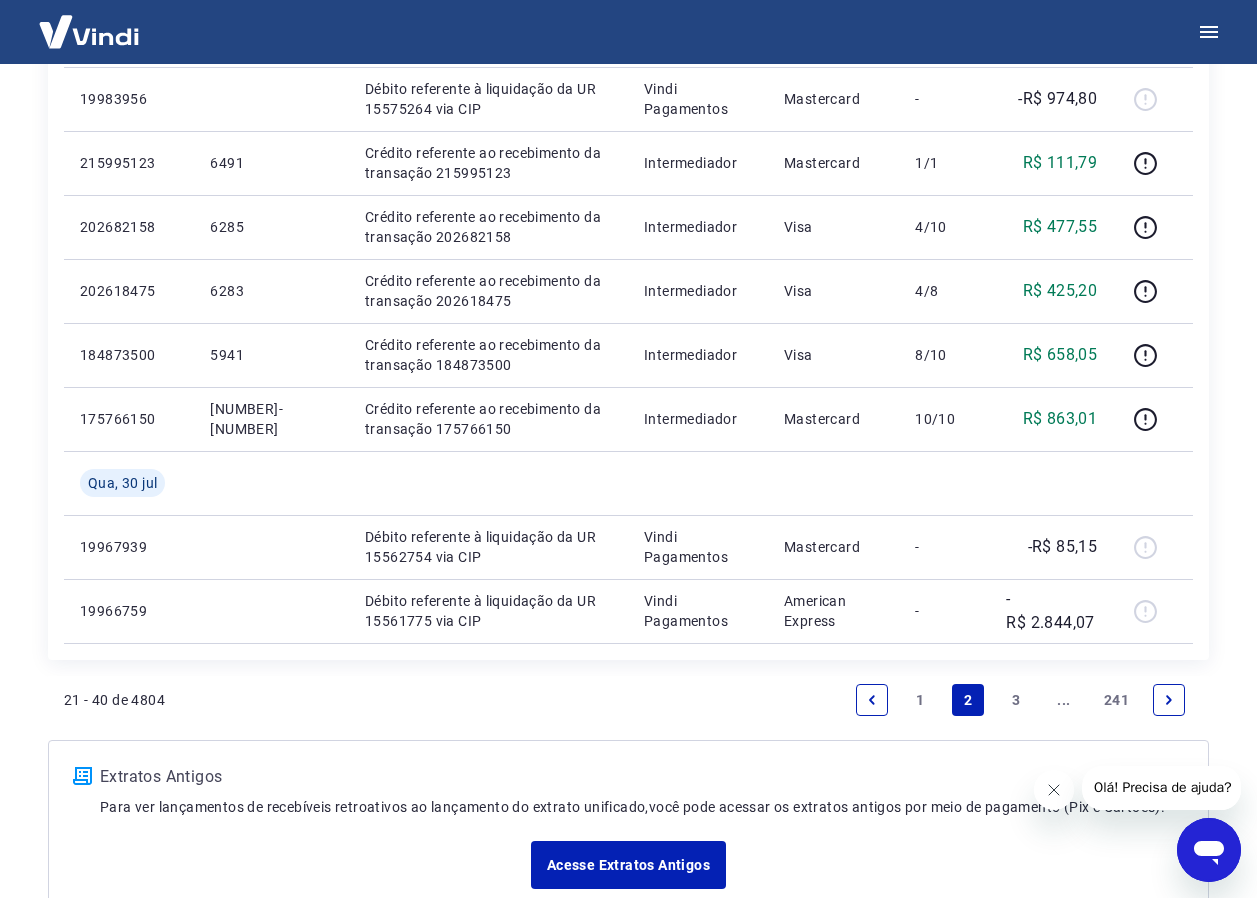 scroll, scrollTop: 1526, scrollLeft: 0, axis: vertical 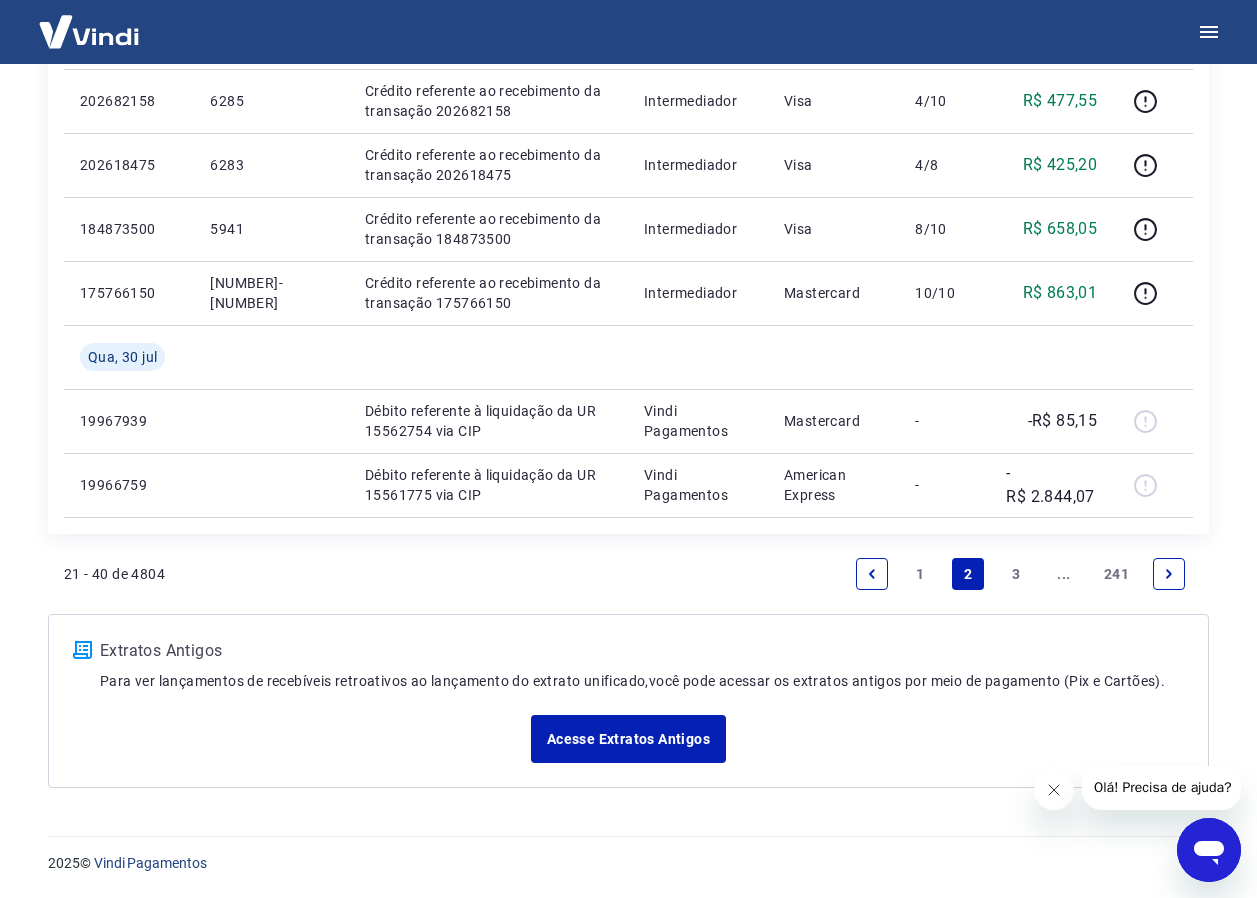 click on "3" at bounding box center [1016, 574] 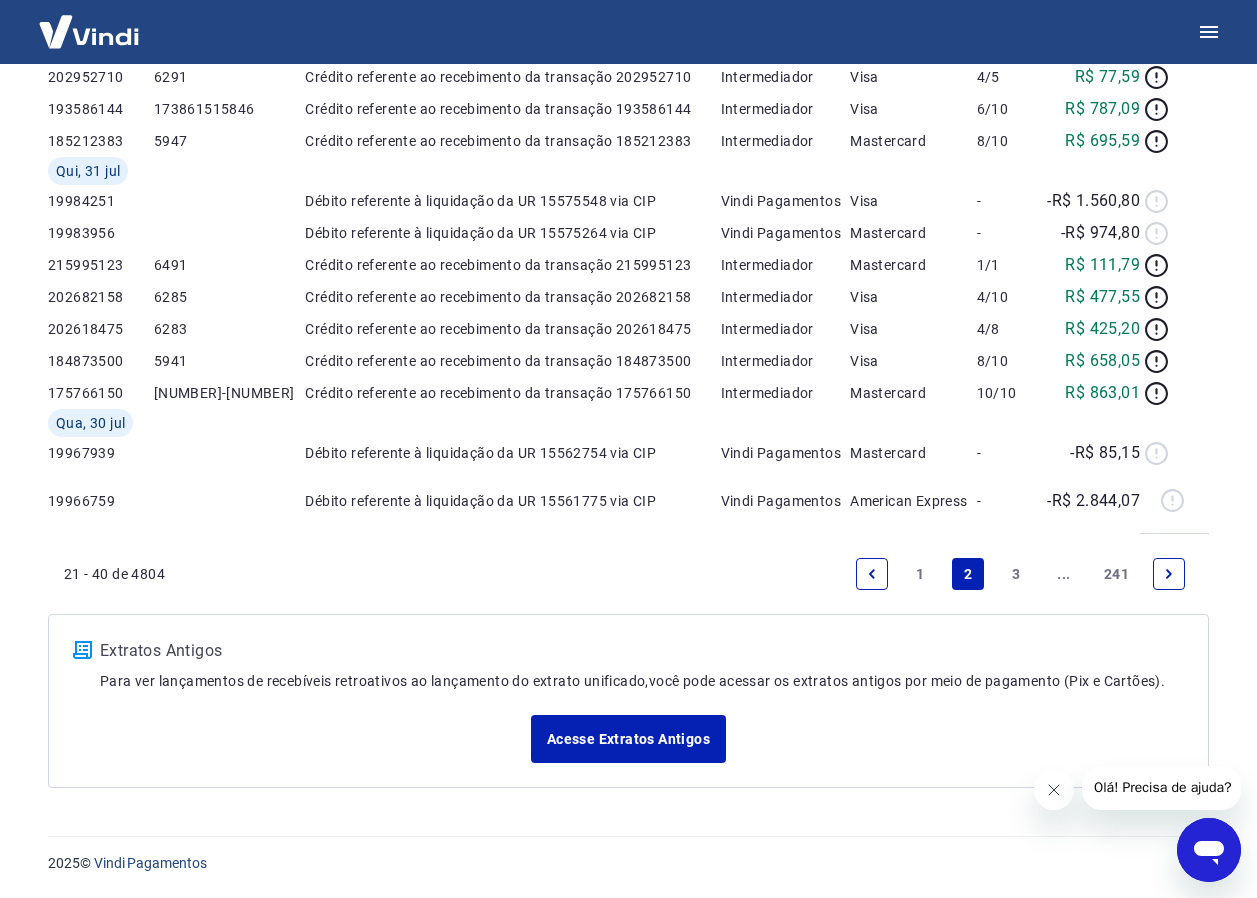 click on "Acesse Extratos Antigos" at bounding box center (628, 739) 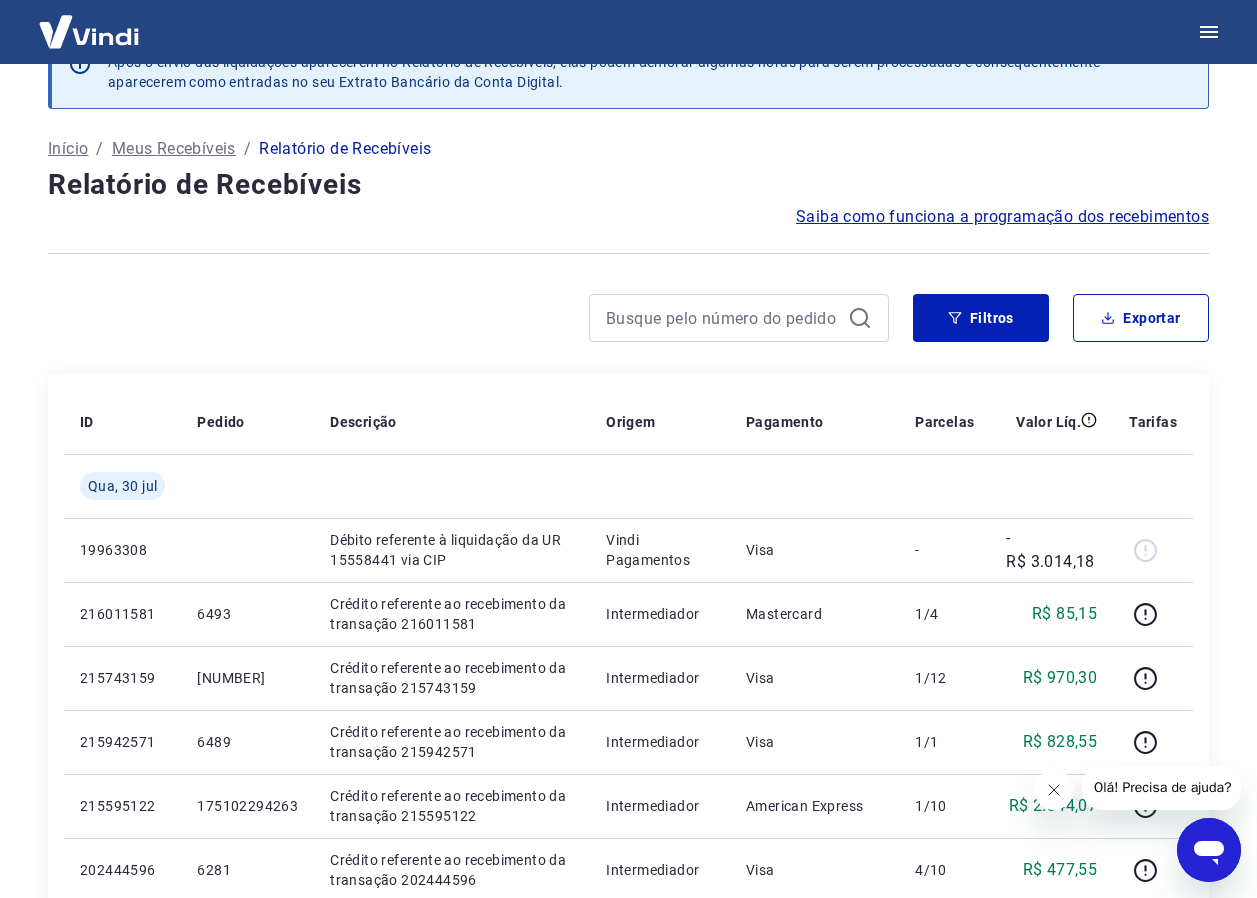 scroll, scrollTop: 0, scrollLeft: 0, axis: both 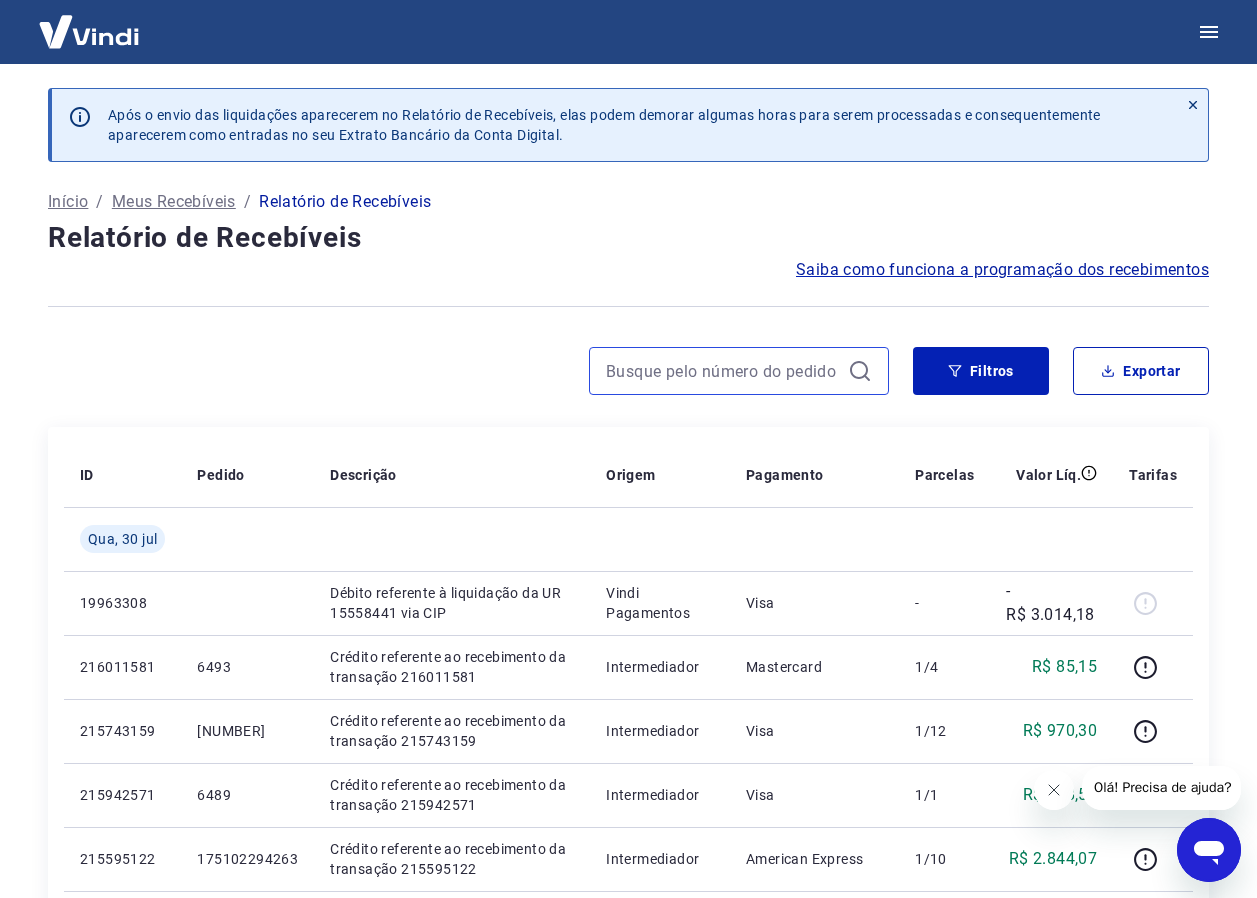 click at bounding box center (723, 371) 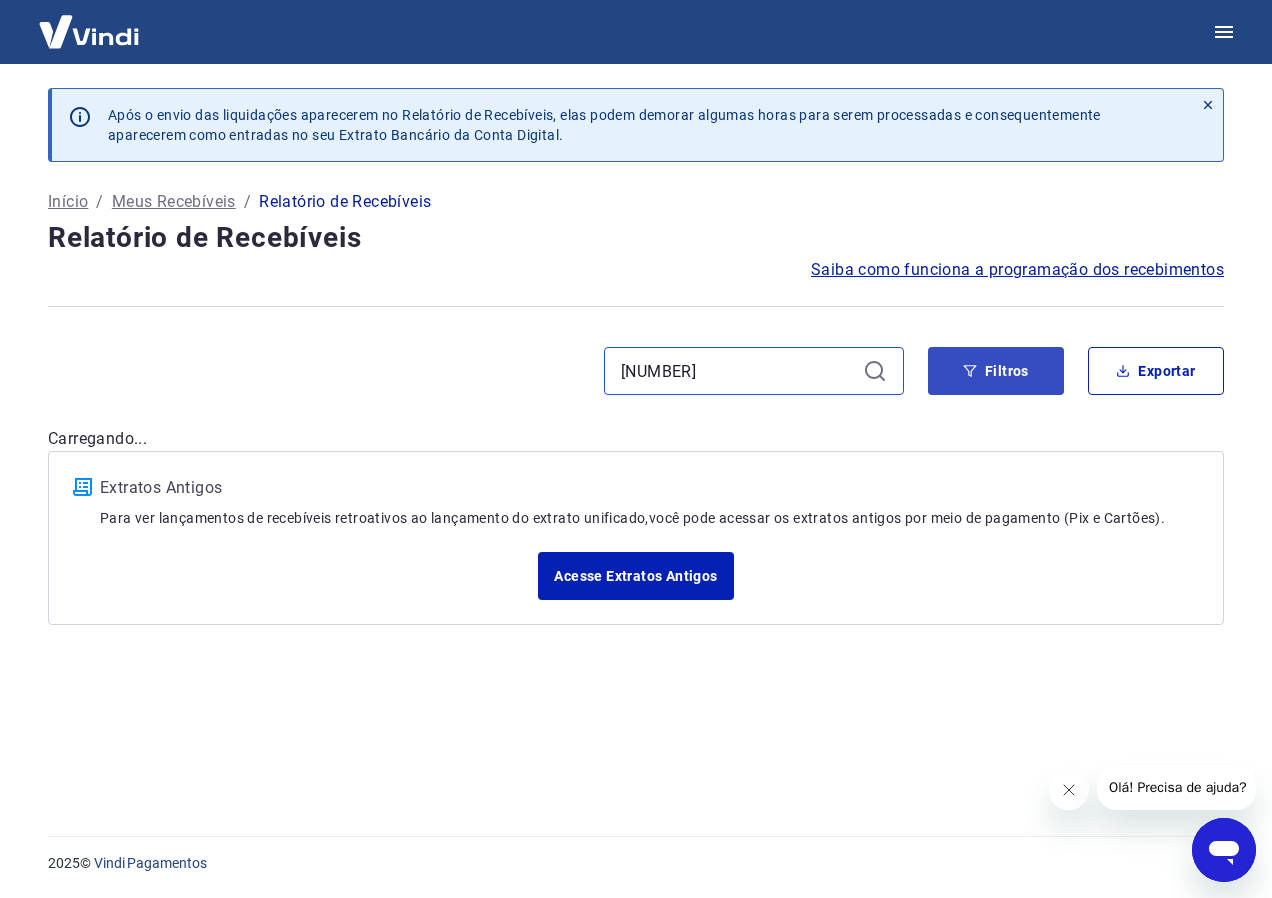 type on "[NUMBER]" 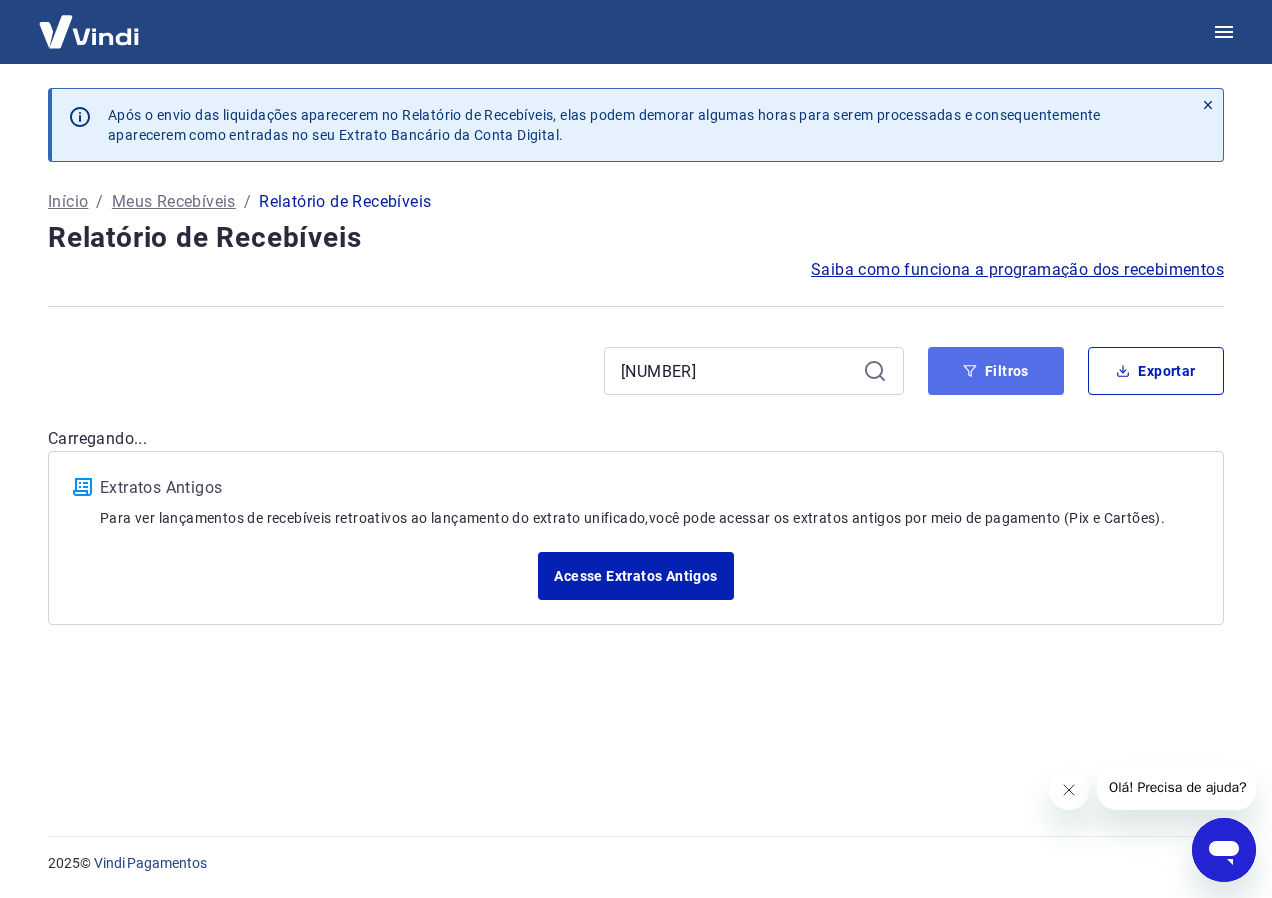 click on "Filtros" at bounding box center (996, 371) 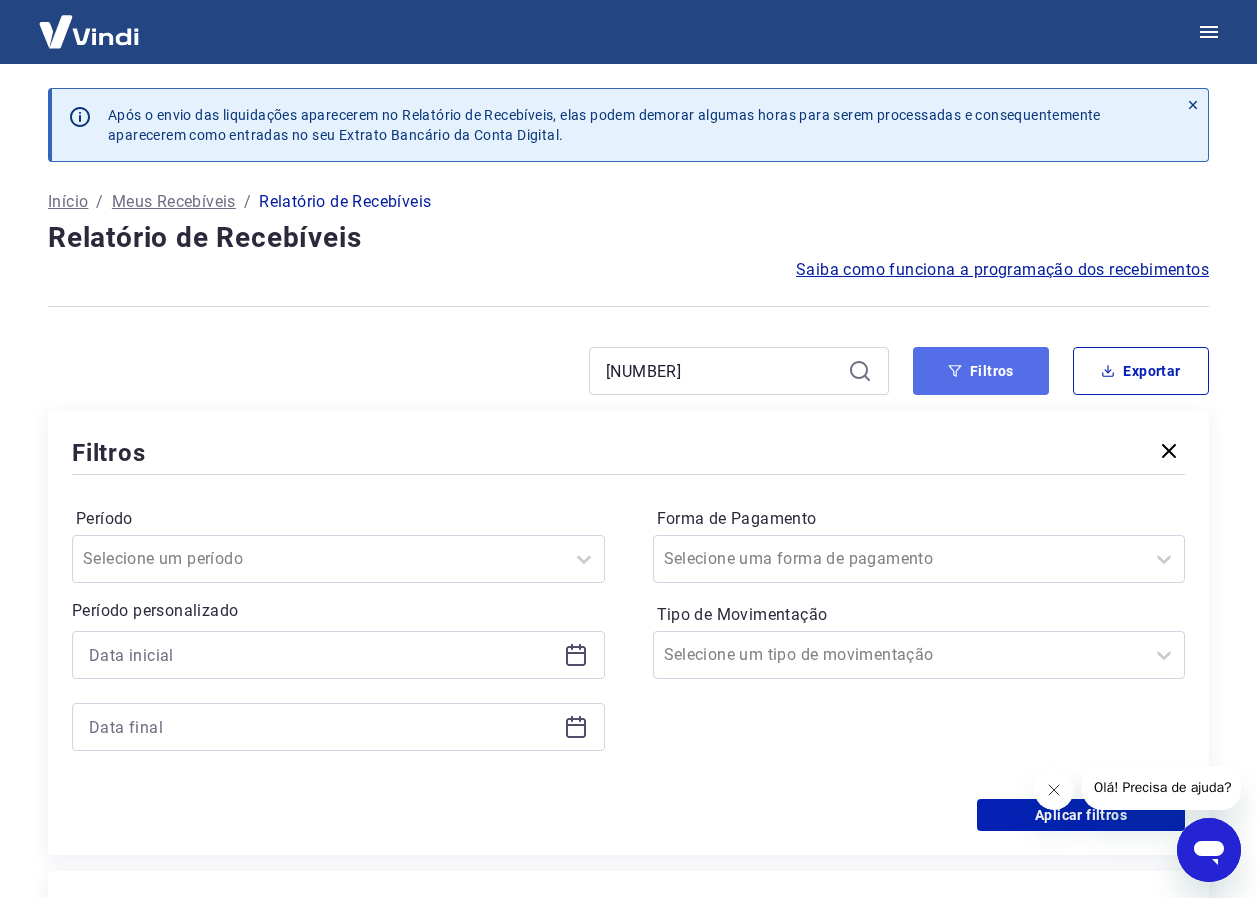 click on "Filtros" at bounding box center [981, 371] 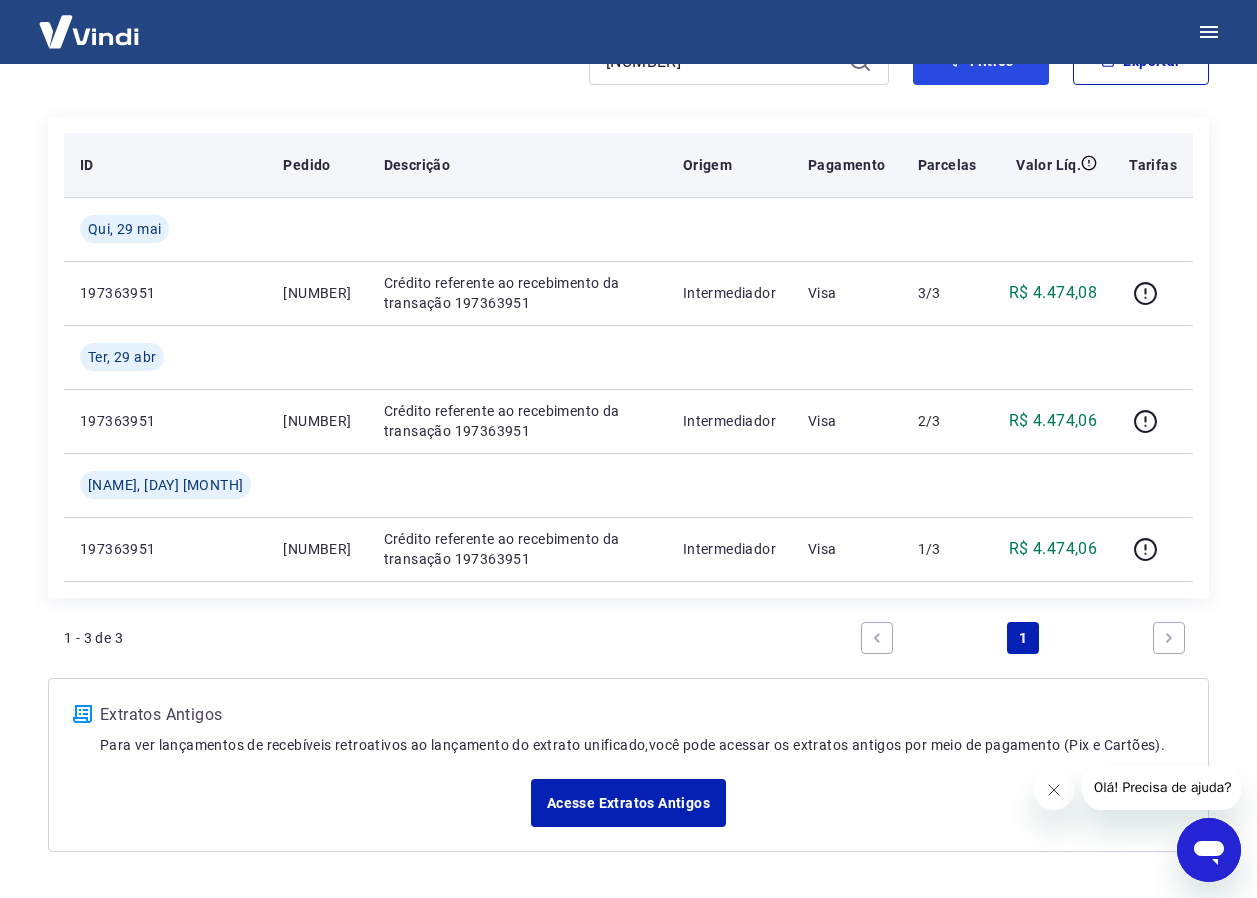 scroll, scrollTop: 274, scrollLeft: 0, axis: vertical 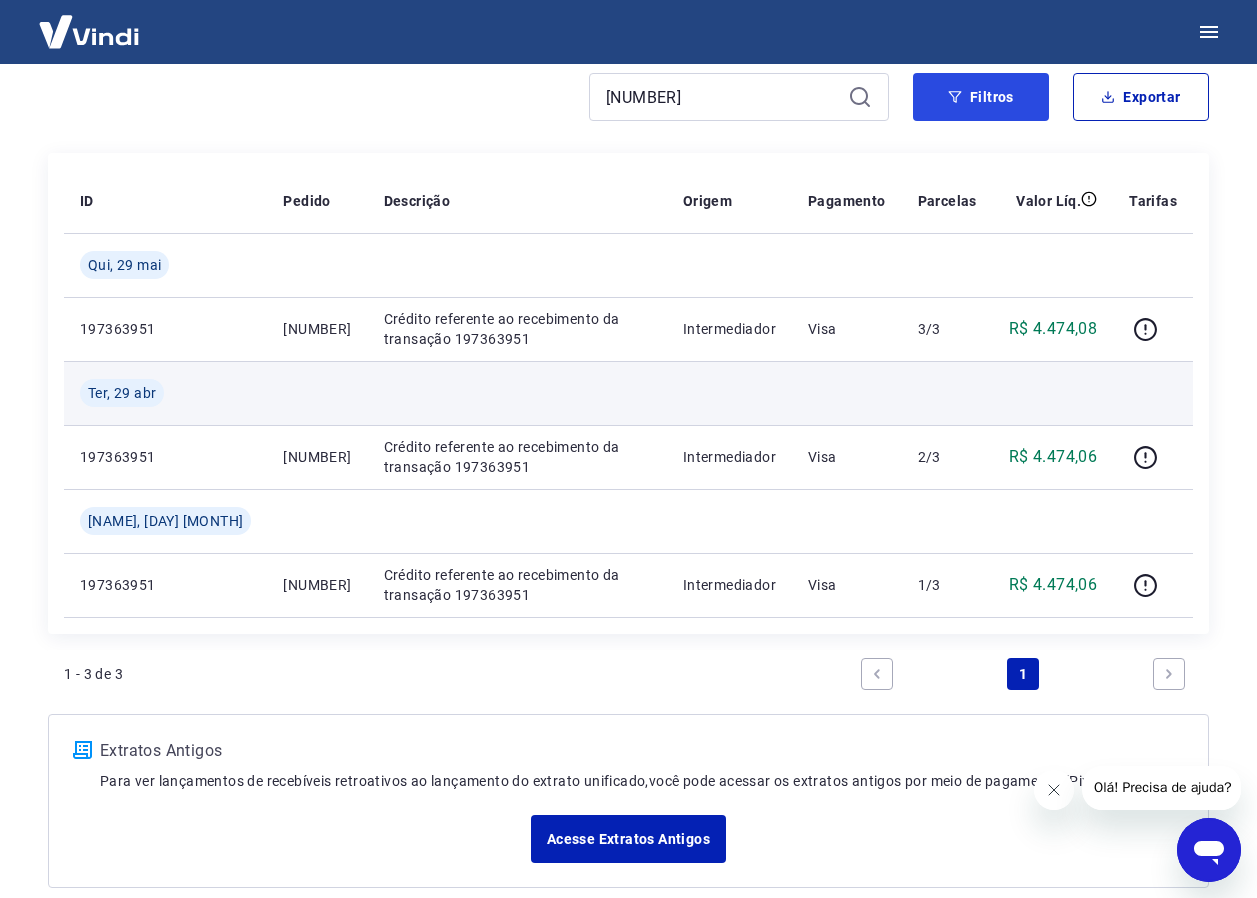 type 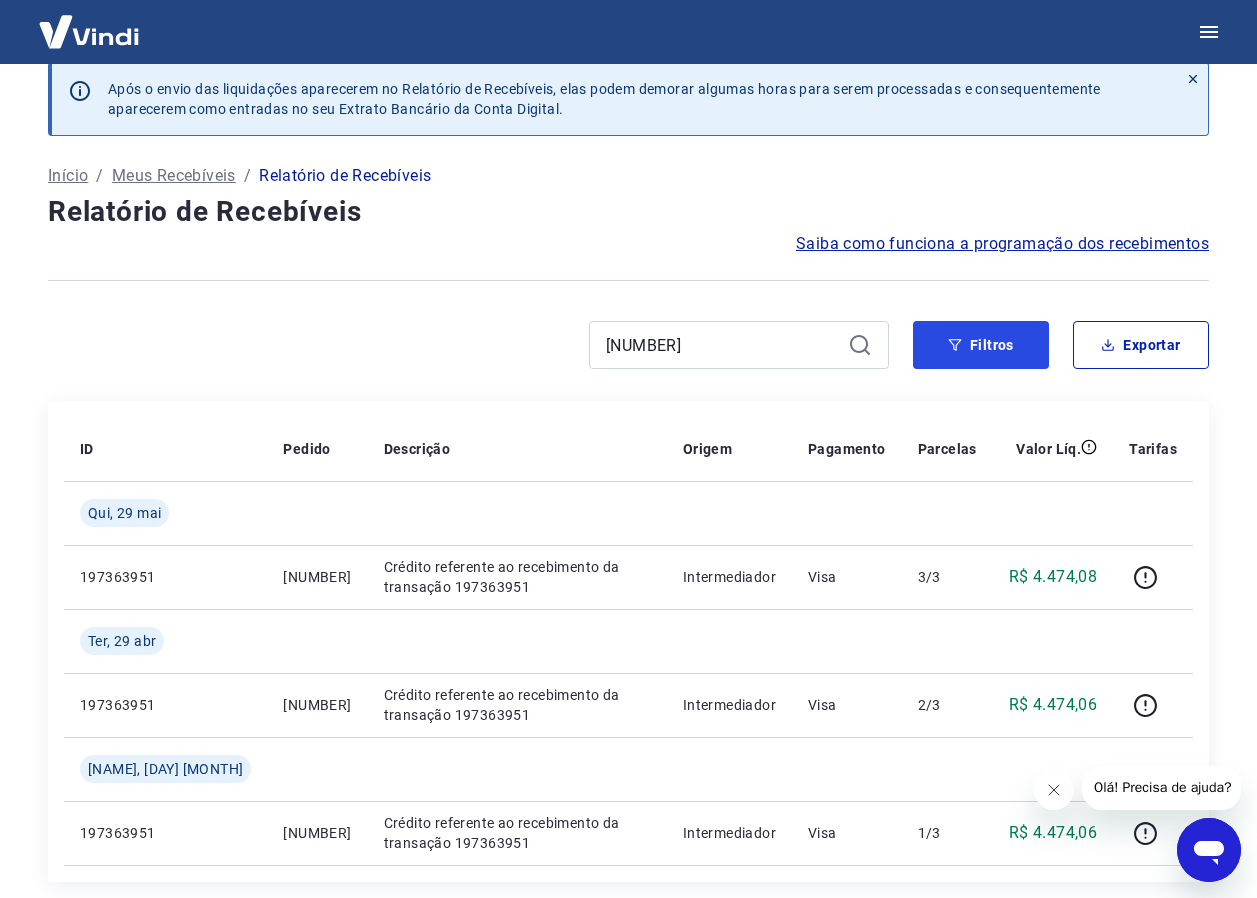scroll, scrollTop: 0, scrollLeft: 0, axis: both 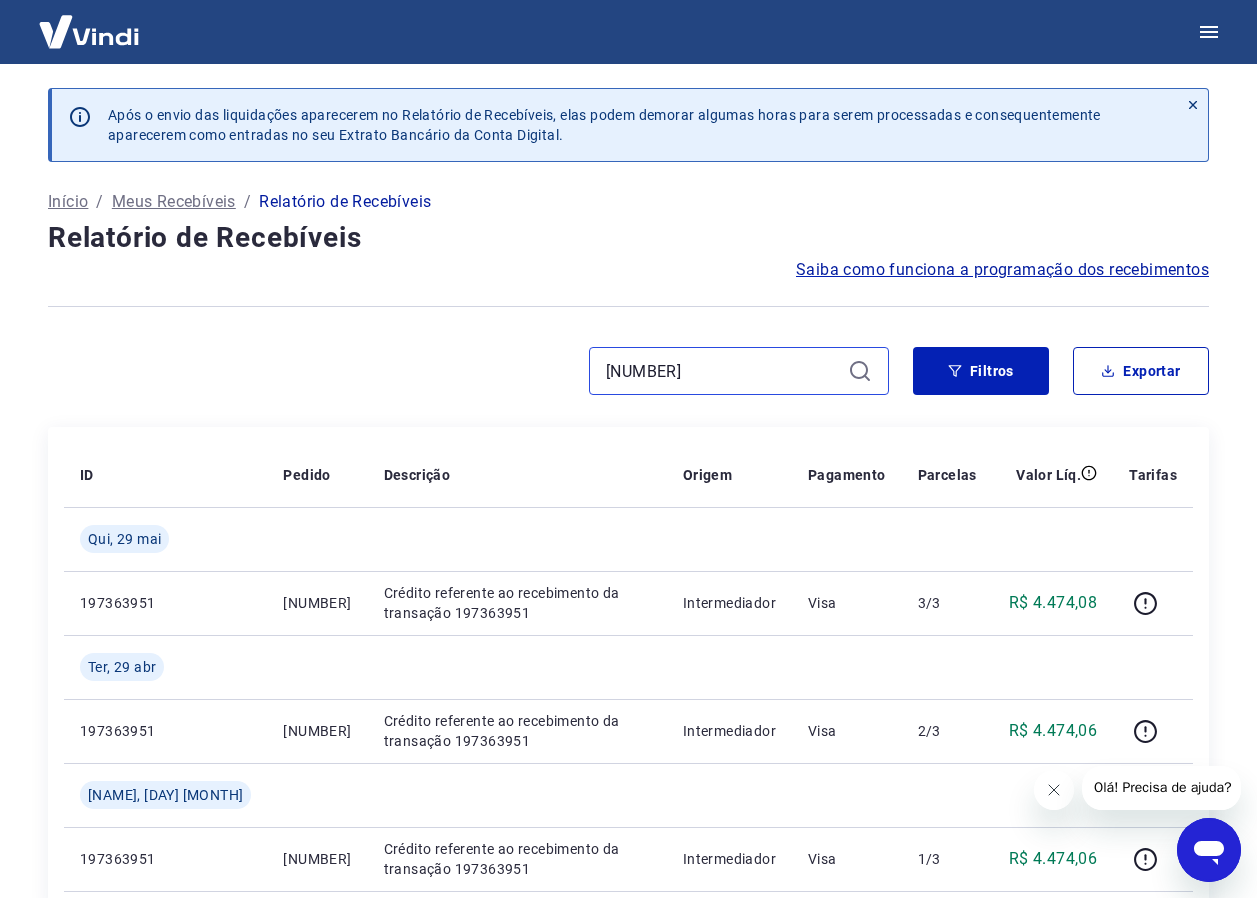 drag, startPoint x: 835, startPoint y: 366, endPoint x: 535, endPoint y: 373, distance: 300.08167 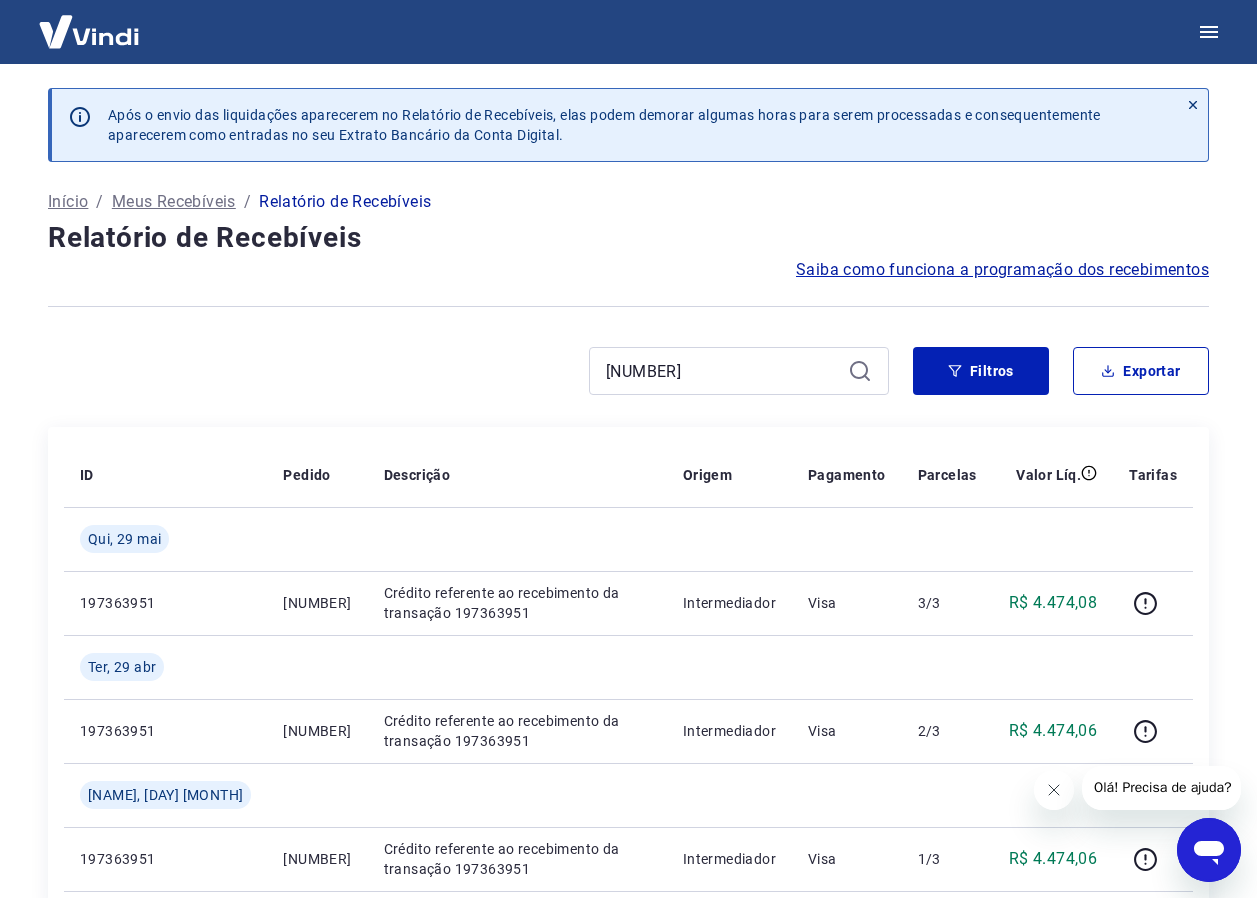 drag, startPoint x: 535, startPoint y: 373, endPoint x: 537, endPoint y: 383, distance: 10.198039 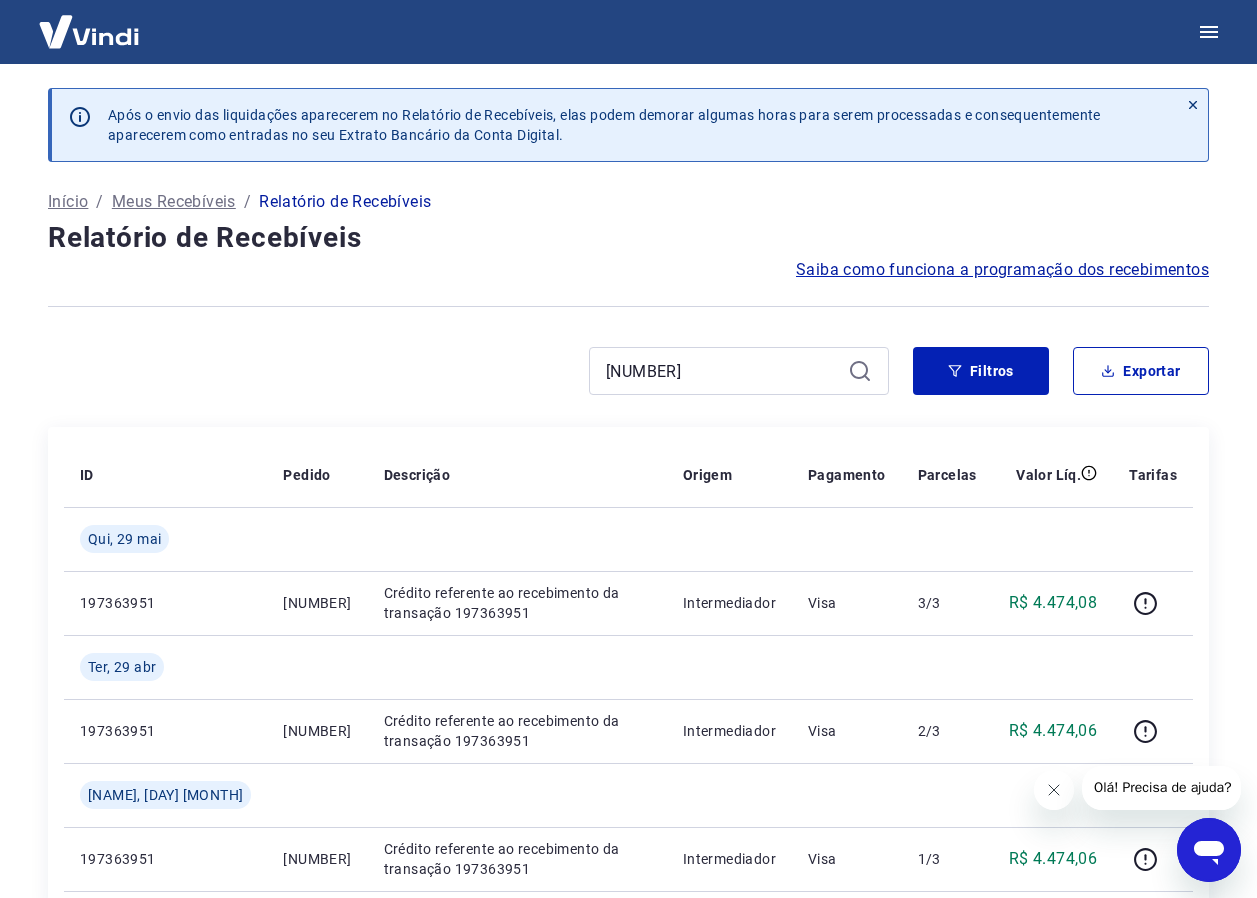 drag, startPoint x: 603, startPoint y: 367, endPoint x: 786, endPoint y: 388, distance: 184.20097 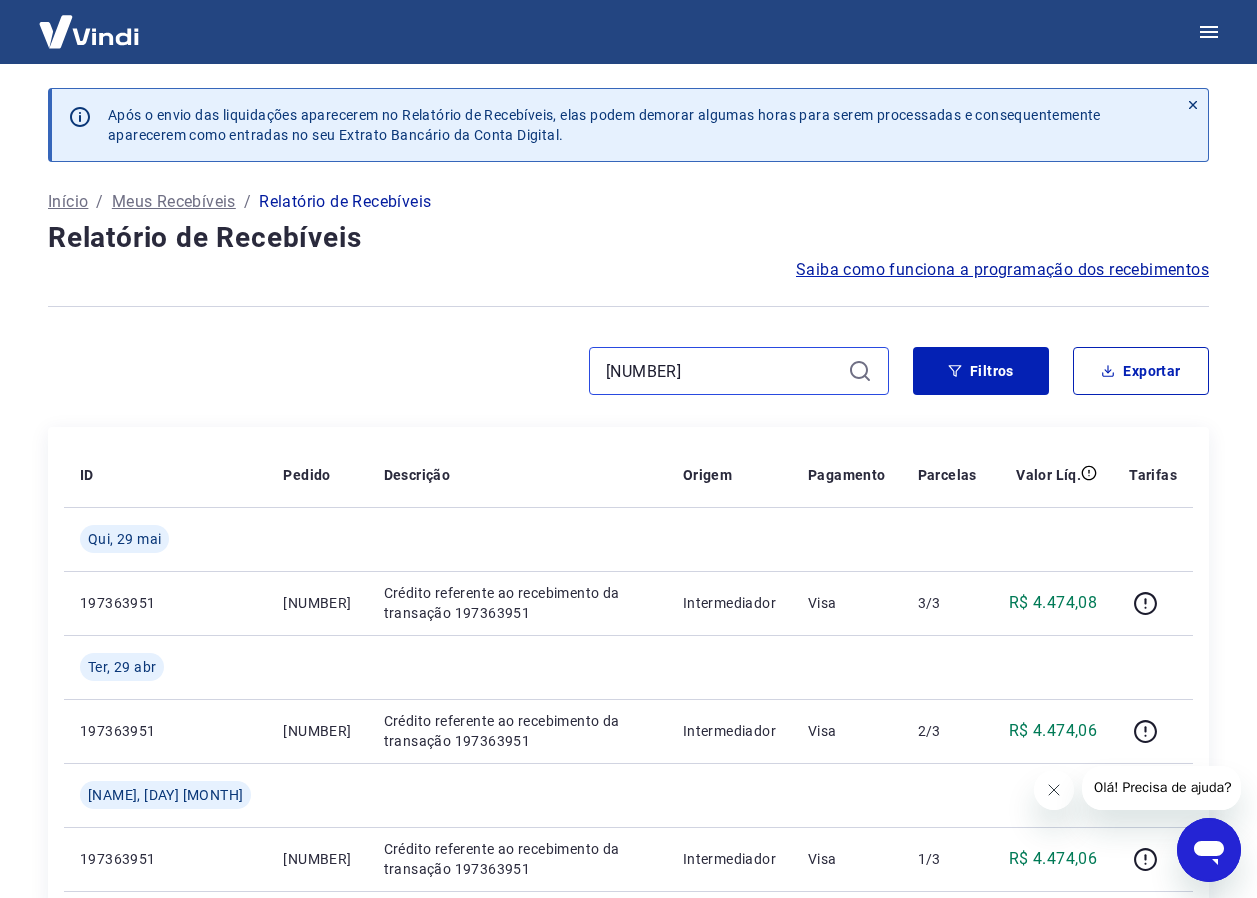 drag, startPoint x: 786, startPoint y: 388, endPoint x: 593, endPoint y: 364, distance: 194.4865 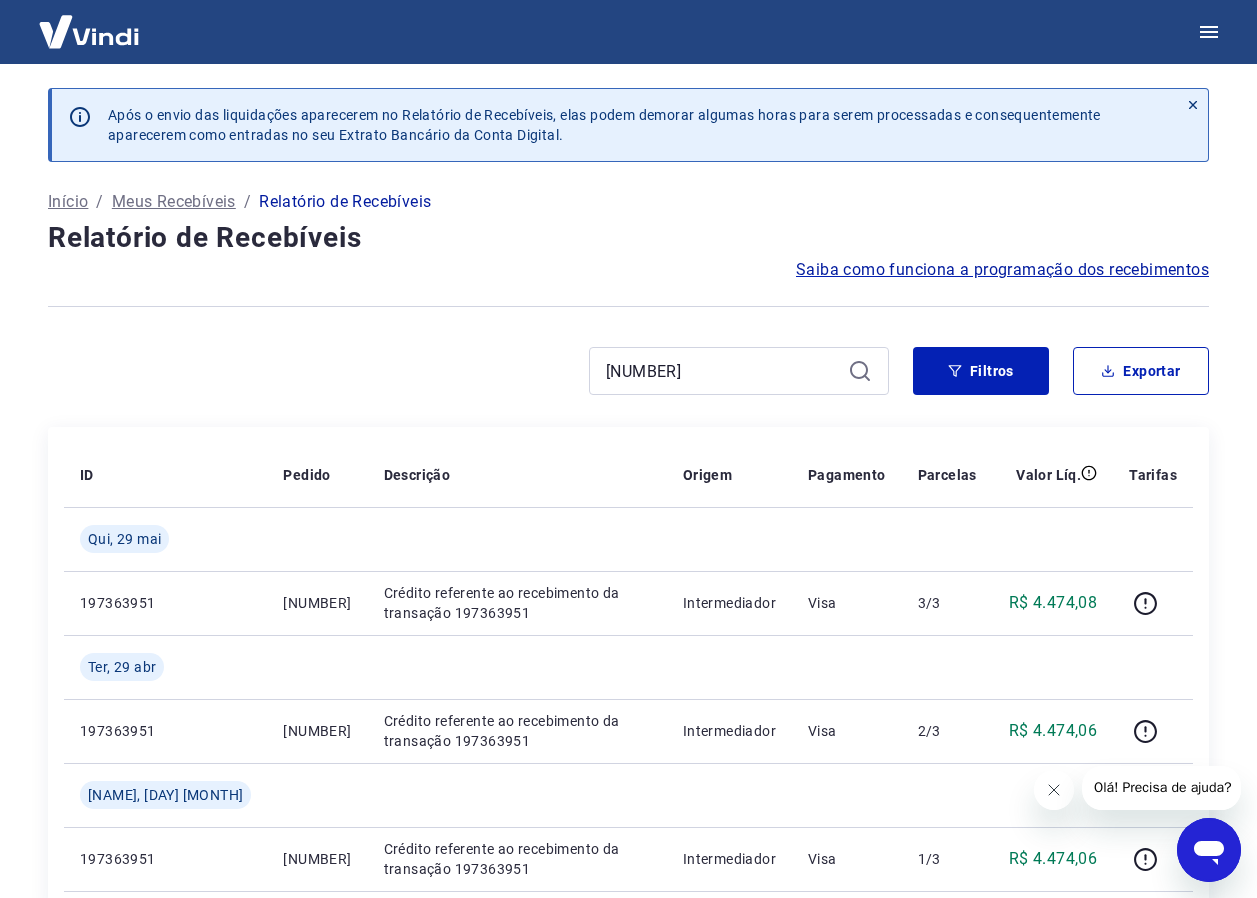 click on "[NUMBER]" at bounding box center [739, 371] 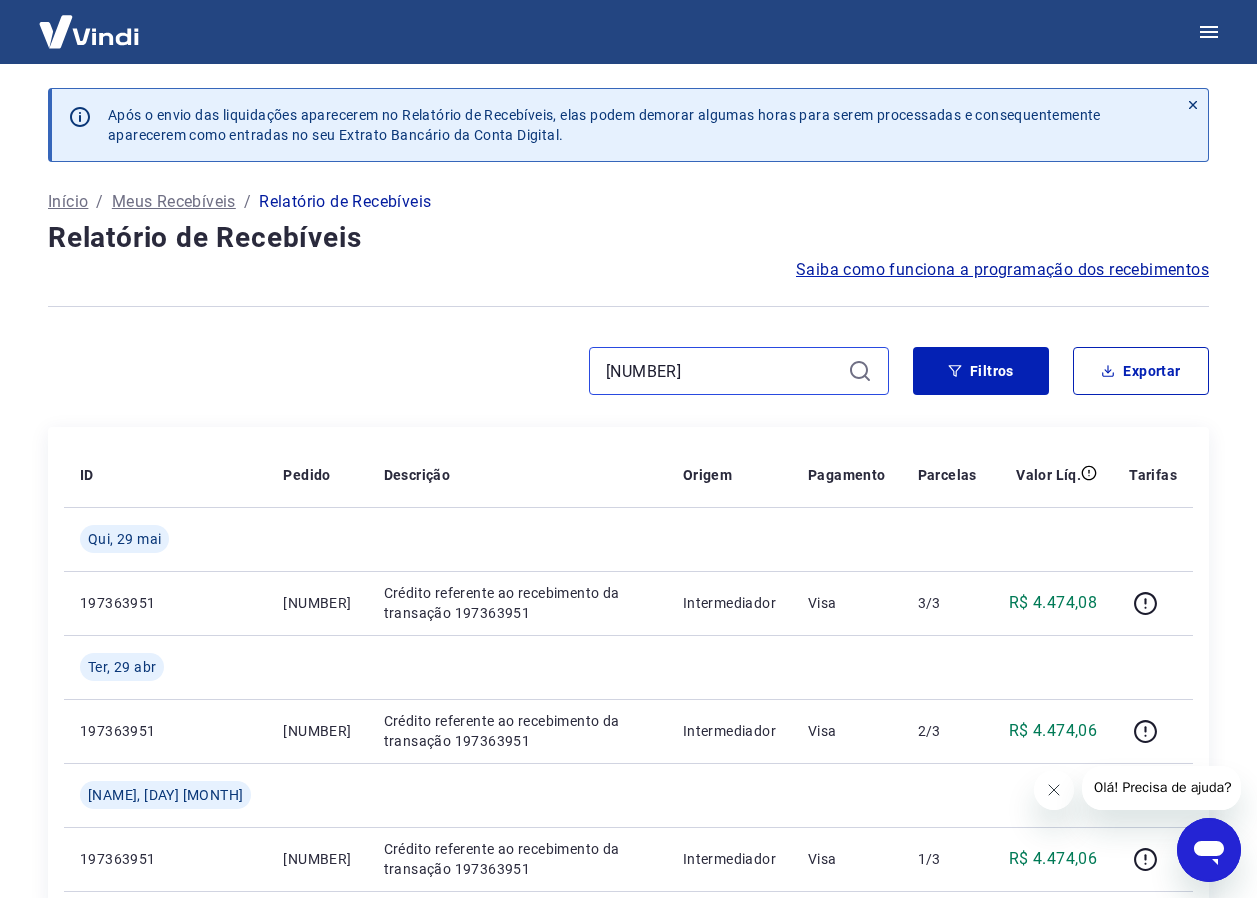 drag, startPoint x: 608, startPoint y: 369, endPoint x: 739, endPoint y: 371, distance: 131.01526 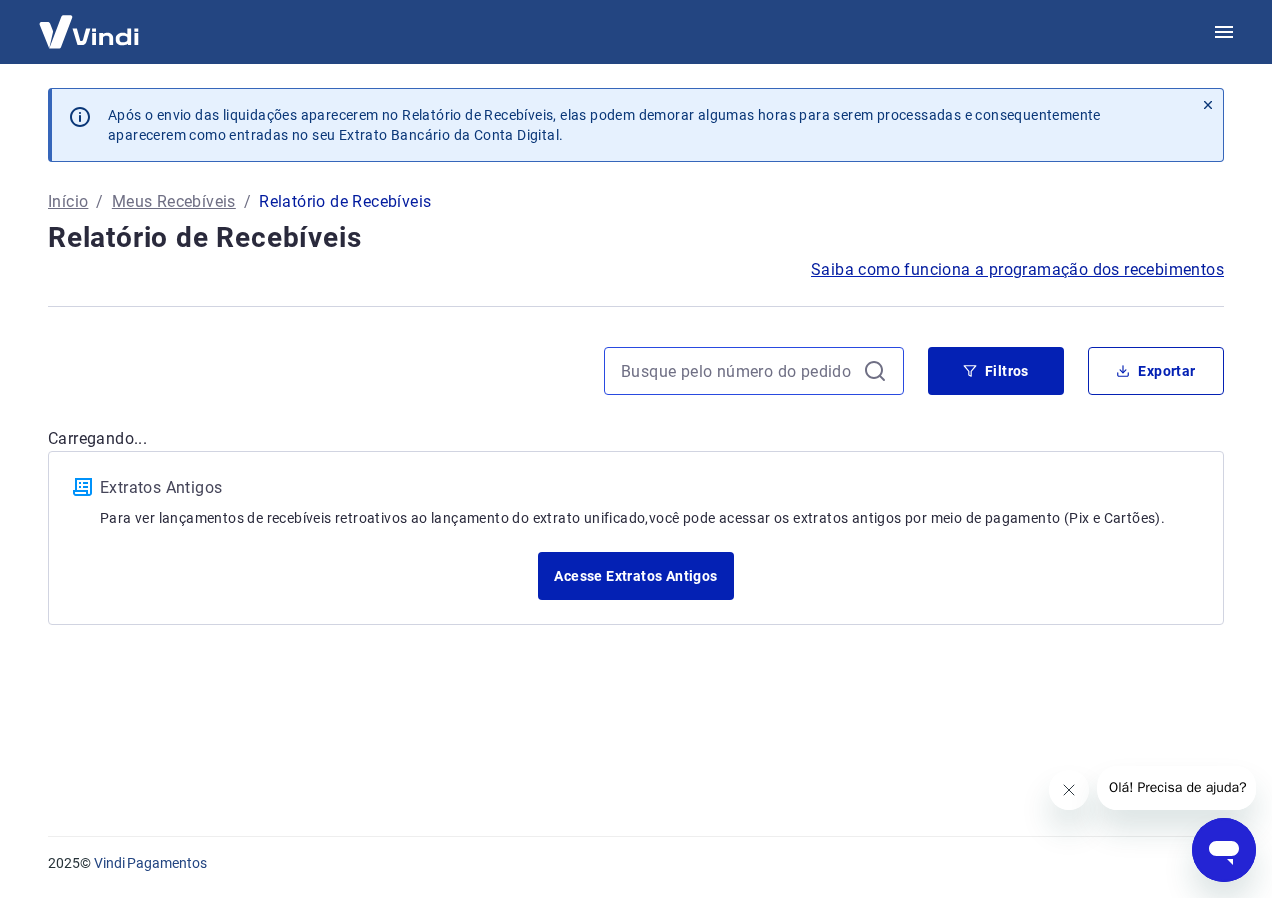 type 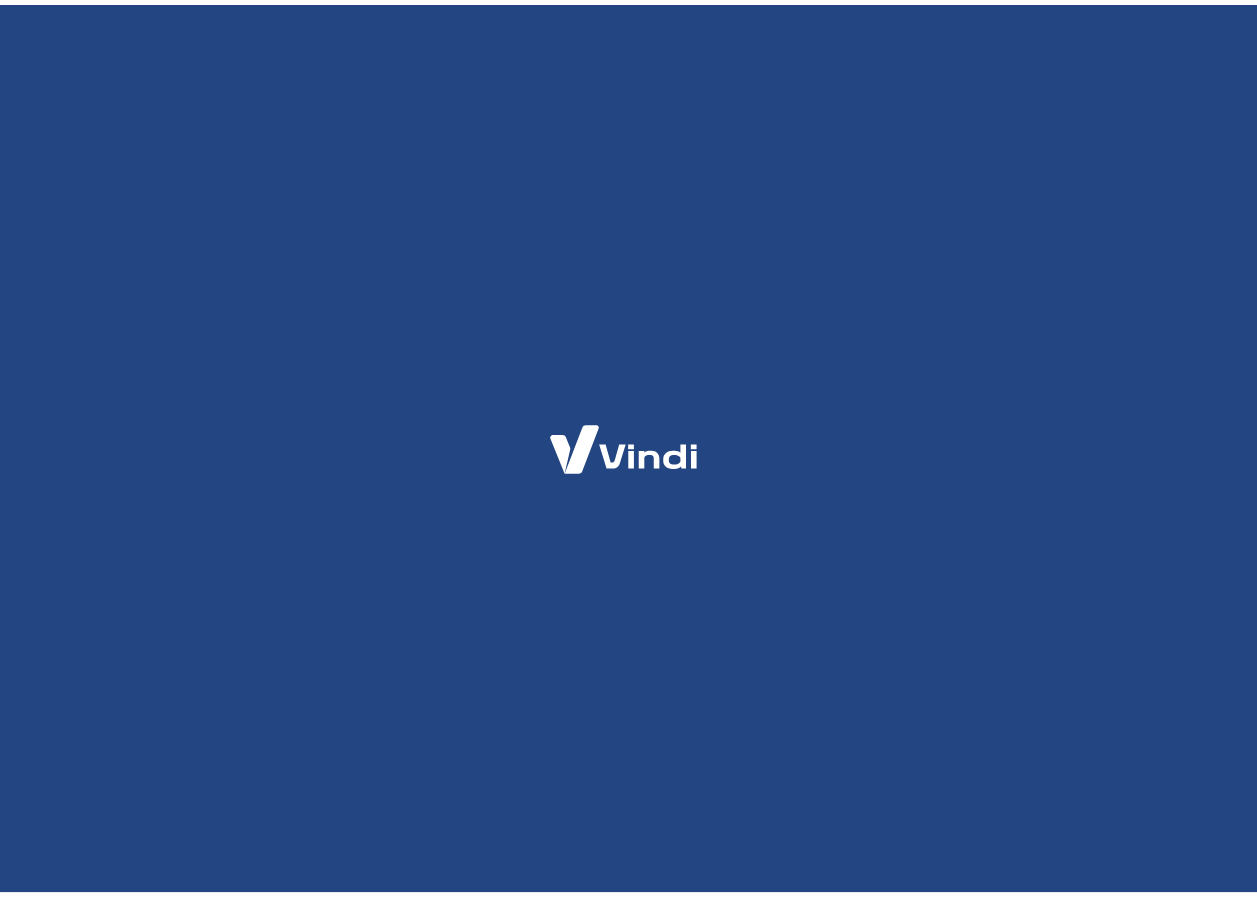scroll, scrollTop: 0, scrollLeft: 0, axis: both 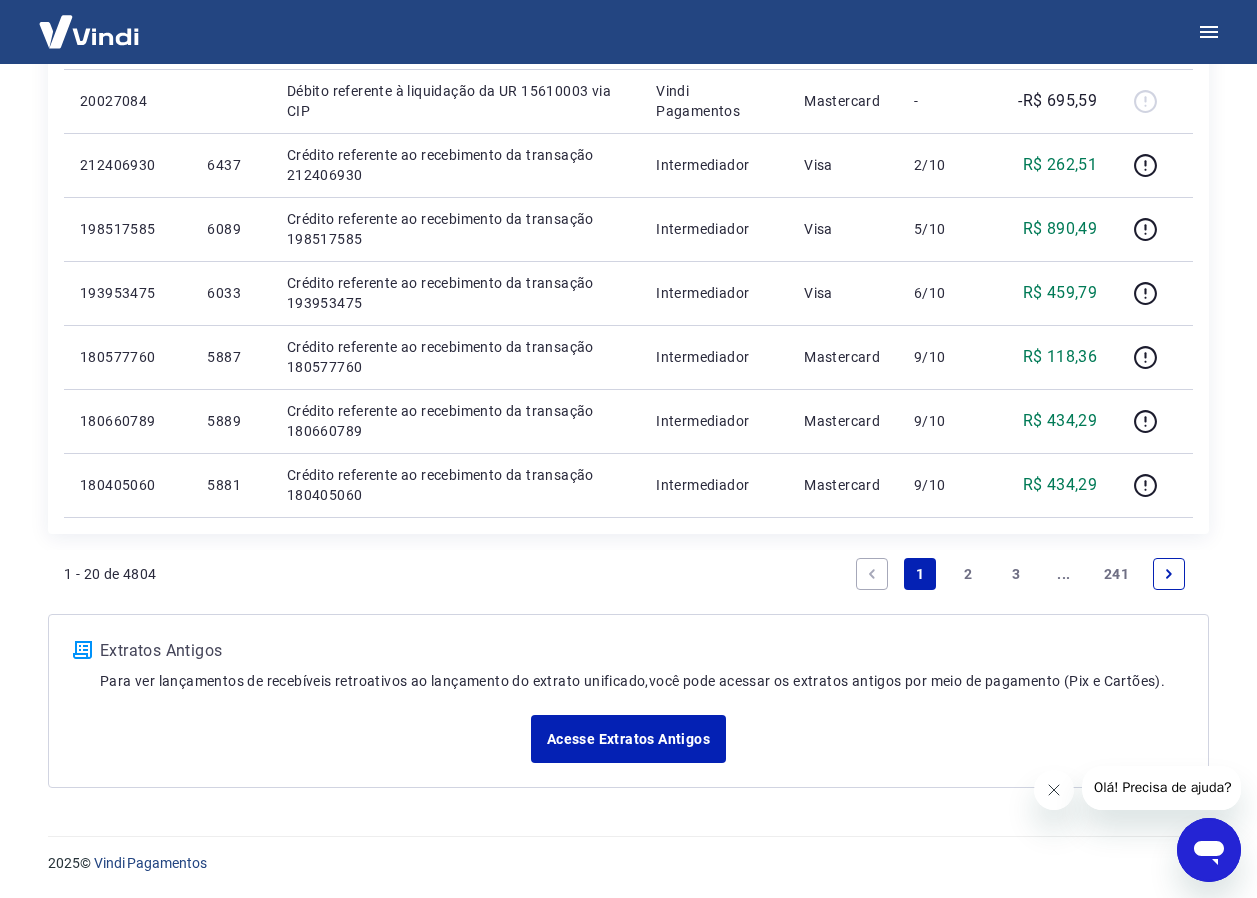 click on "2" at bounding box center (968, 574) 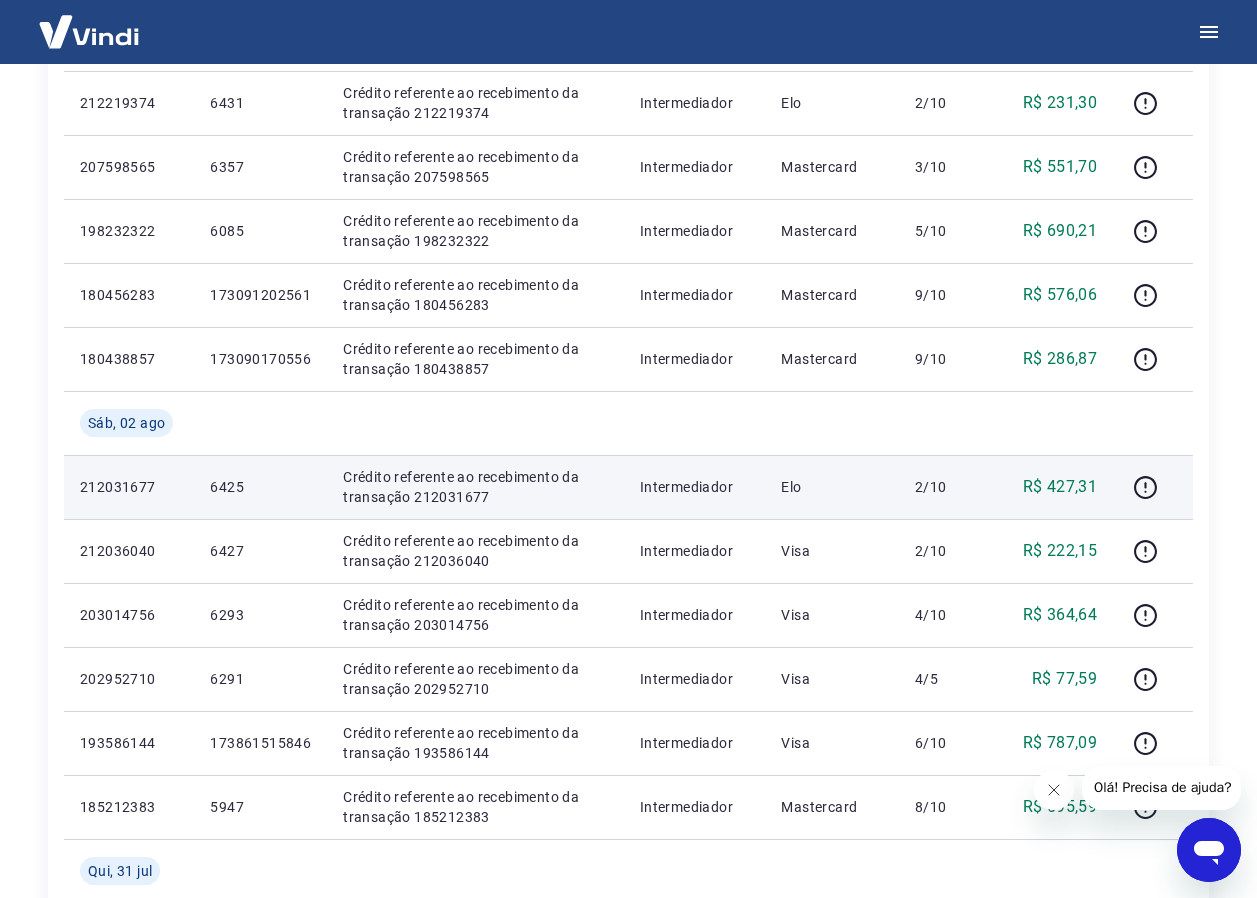 scroll, scrollTop: 600, scrollLeft: 0, axis: vertical 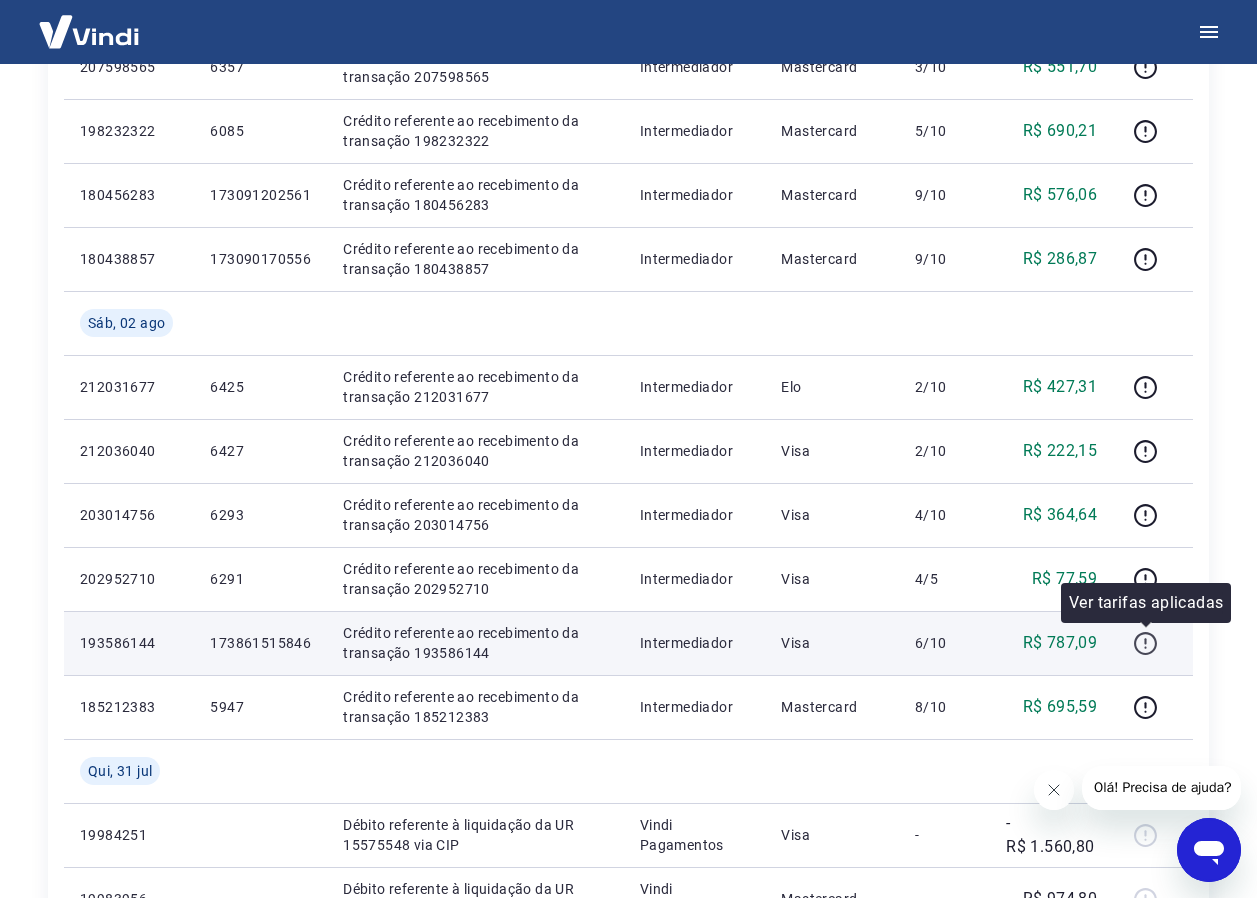 click 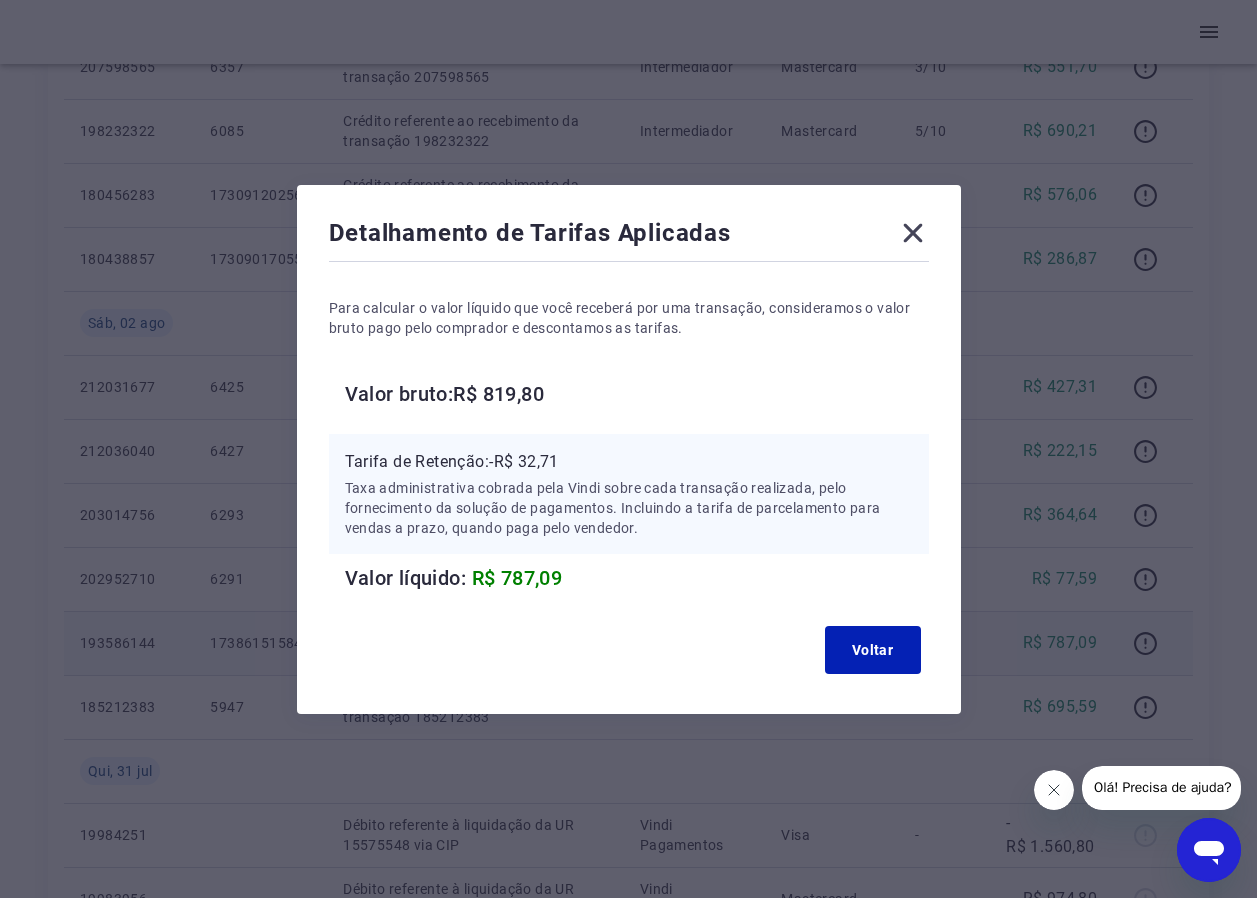 click 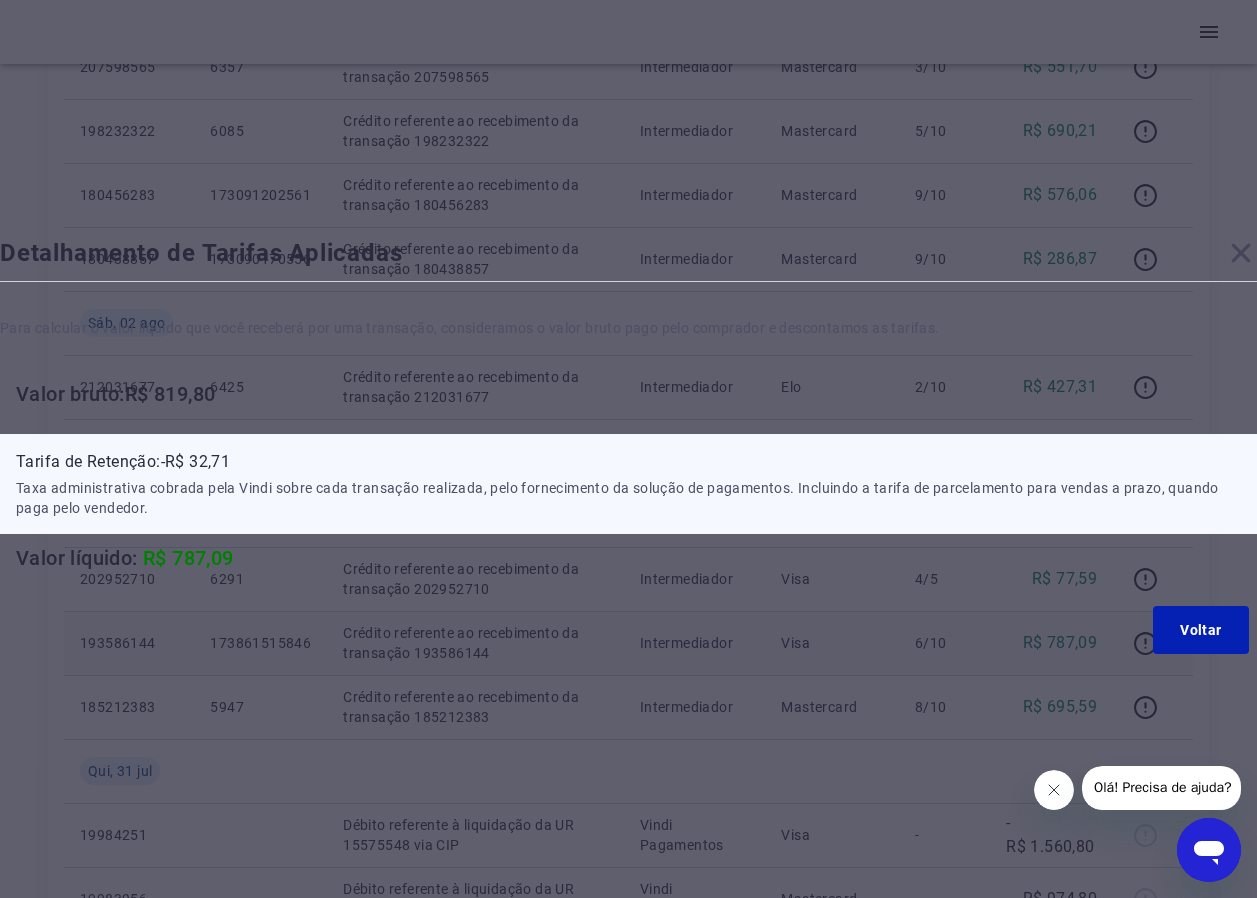 click on "9/10" at bounding box center [944, 259] 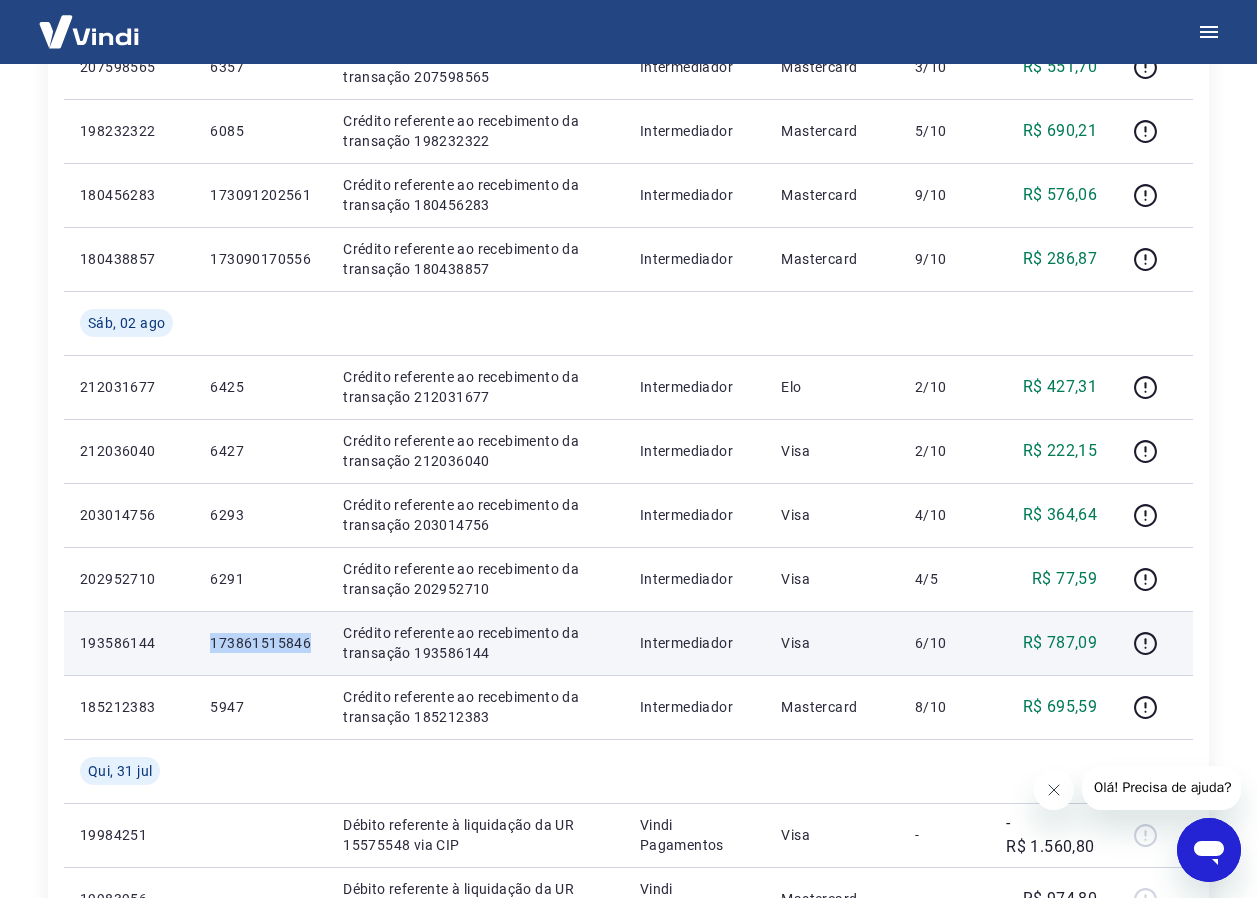drag, startPoint x: 206, startPoint y: 642, endPoint x: 325, endPoint y: 636, distance: 119.15116 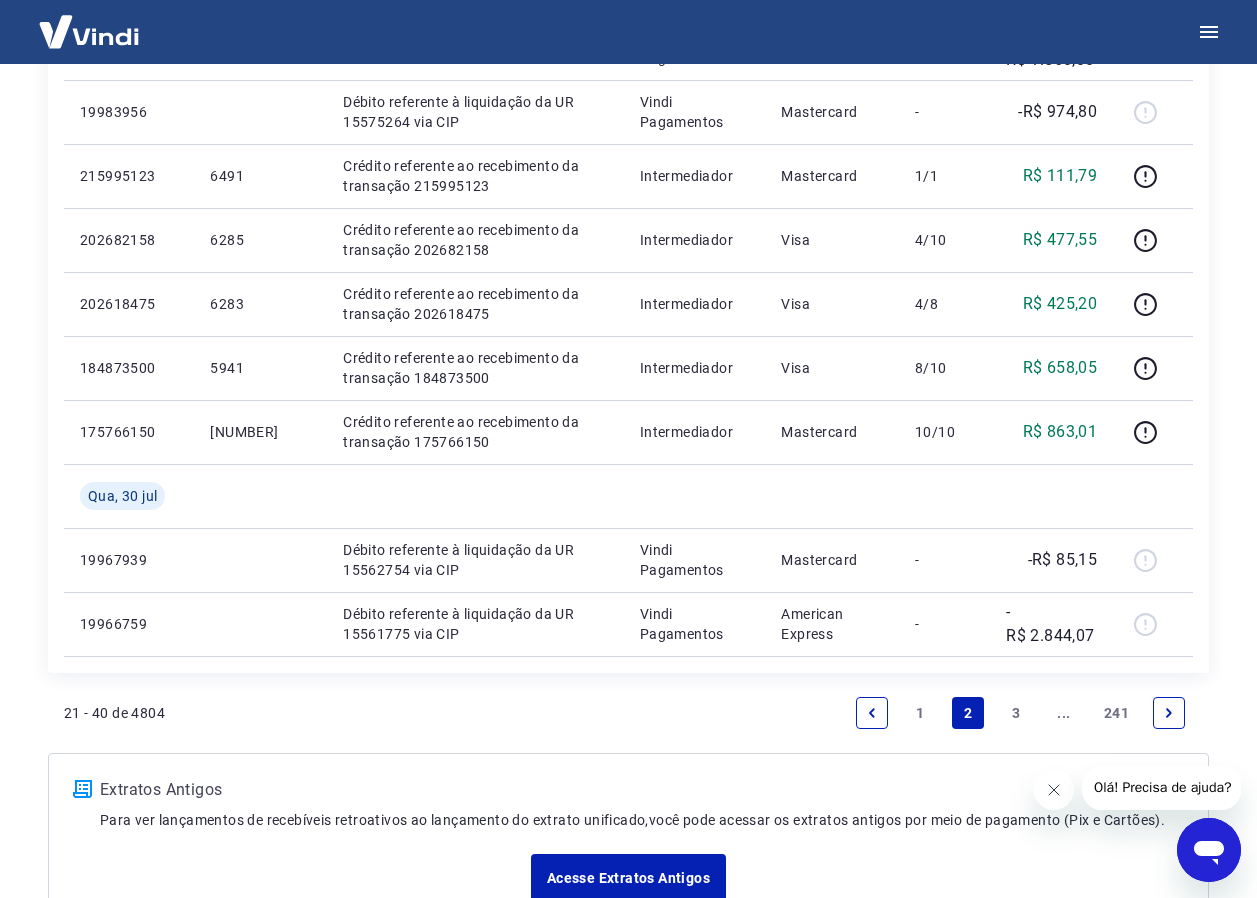 scroll, scrollTop: 1400, scrollLeft: 0, axis: vertical 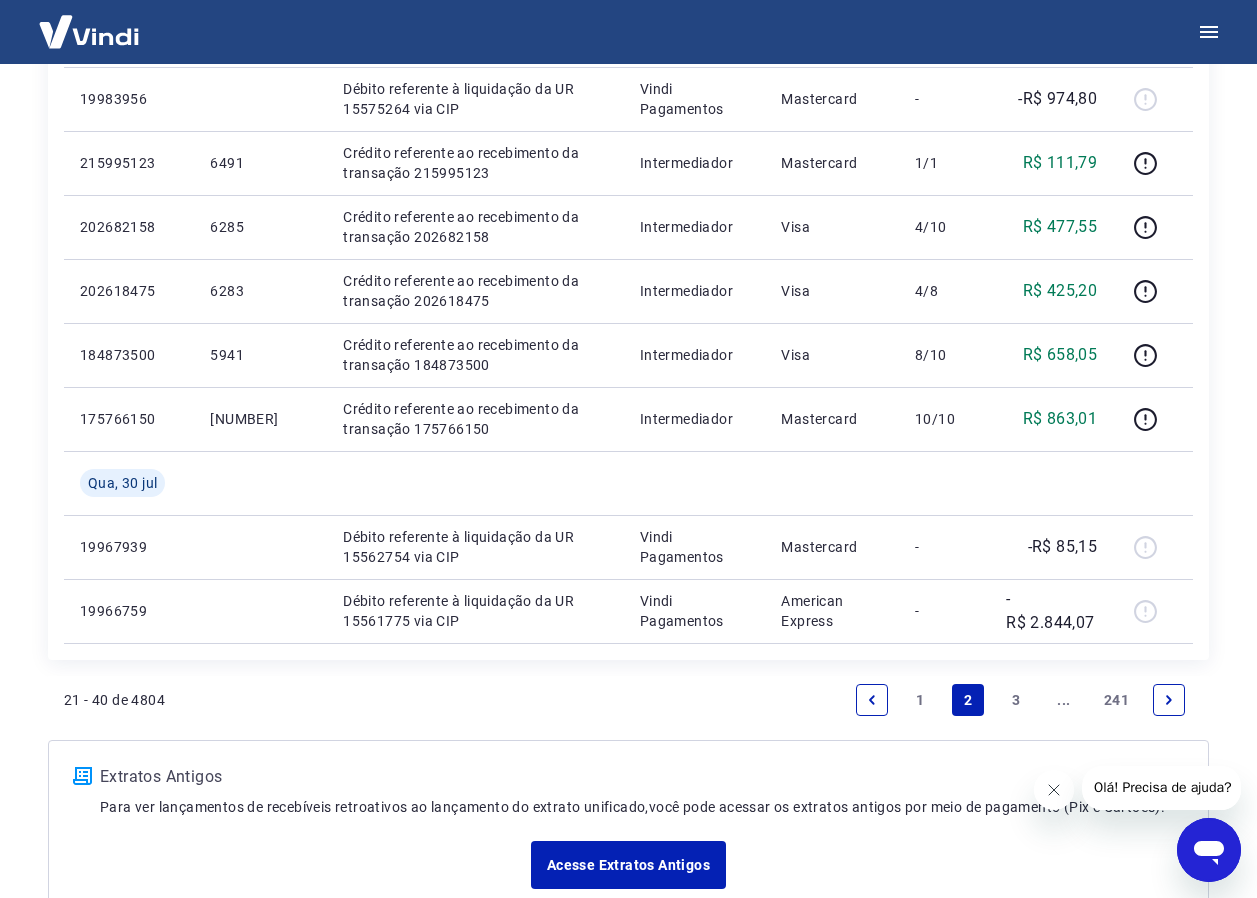 click on "1" at bounding box center (920, 700) 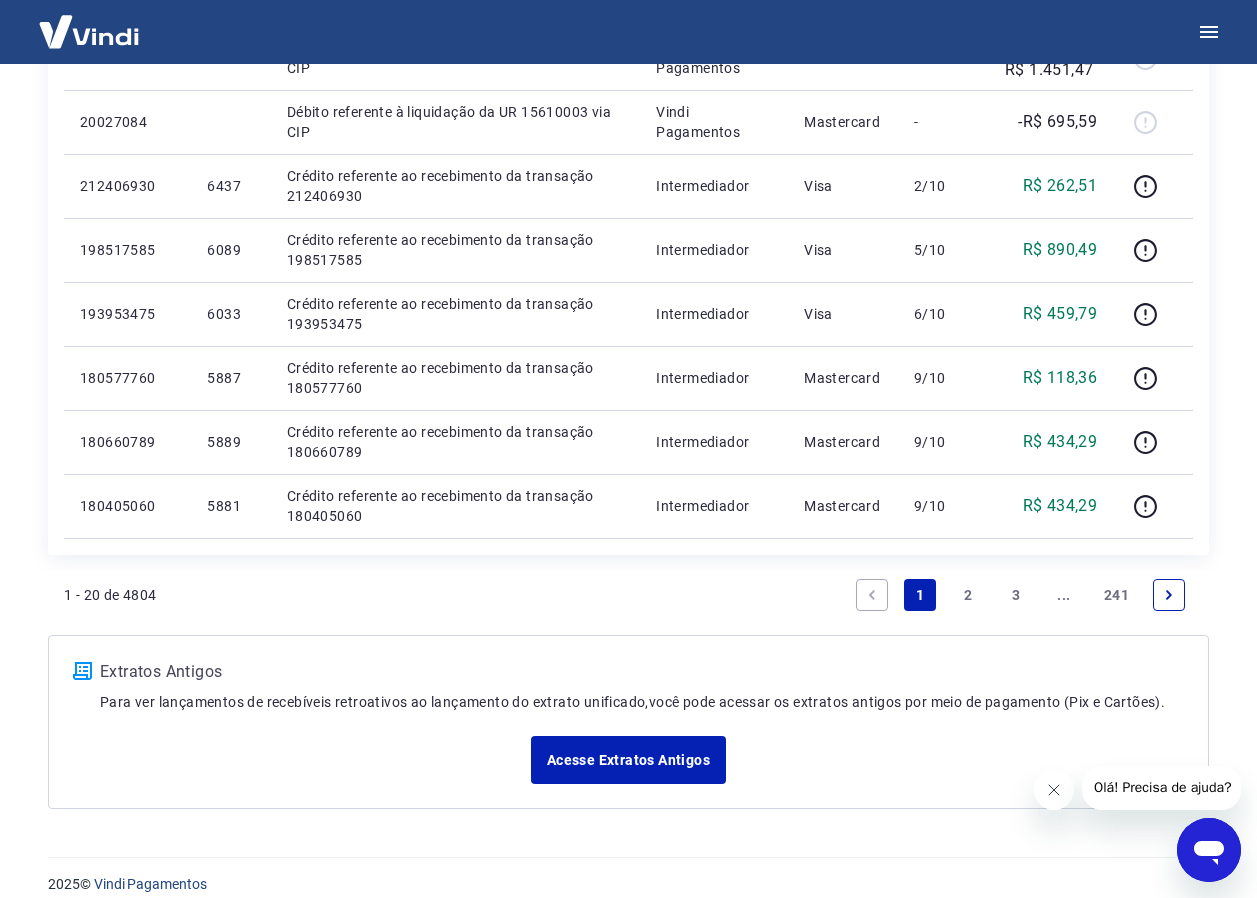 scroll, scrollTop: 1462, scrollLeft: 0, axis: vertical 